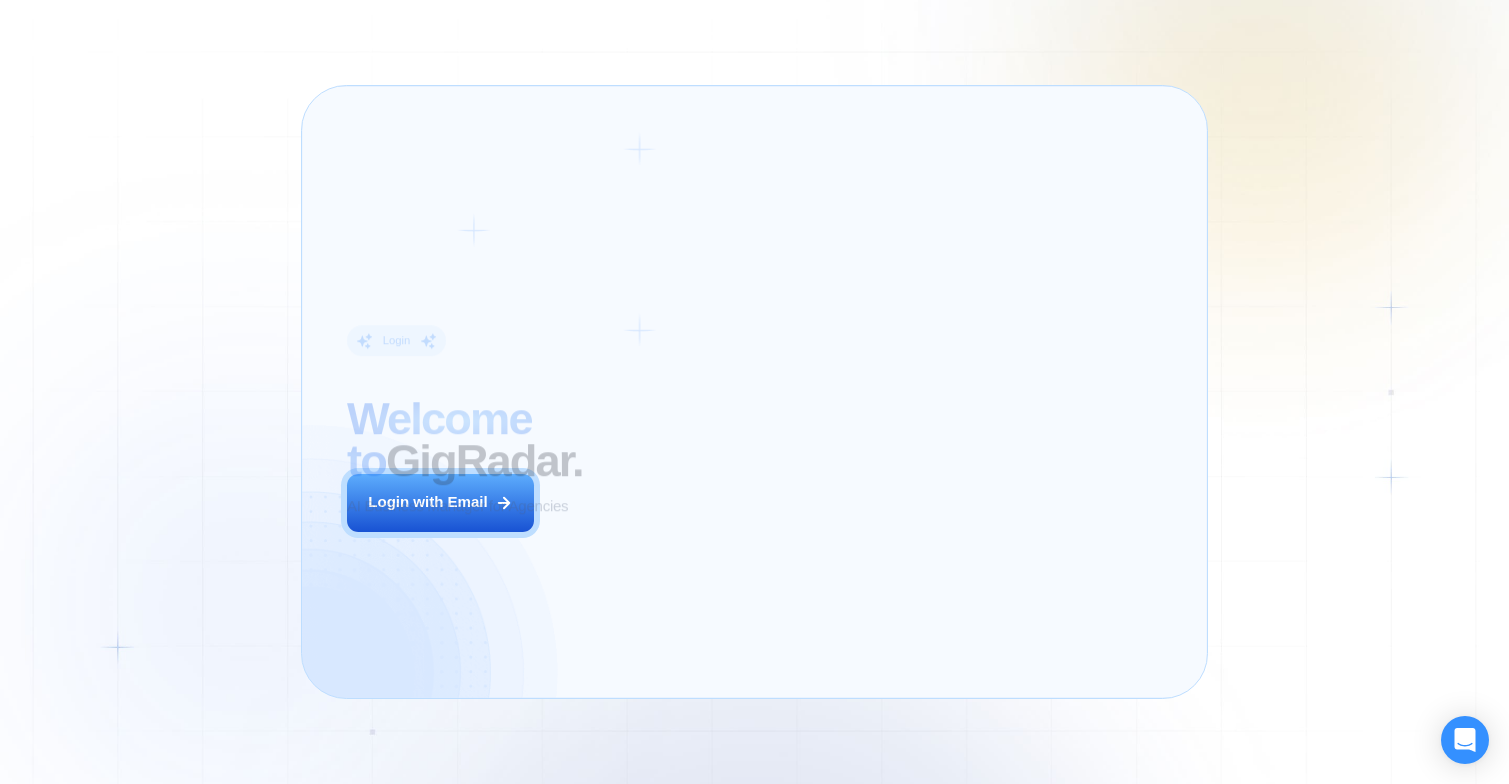 scroll, scrollTop: 0, scrollLeft: 0, axis: both 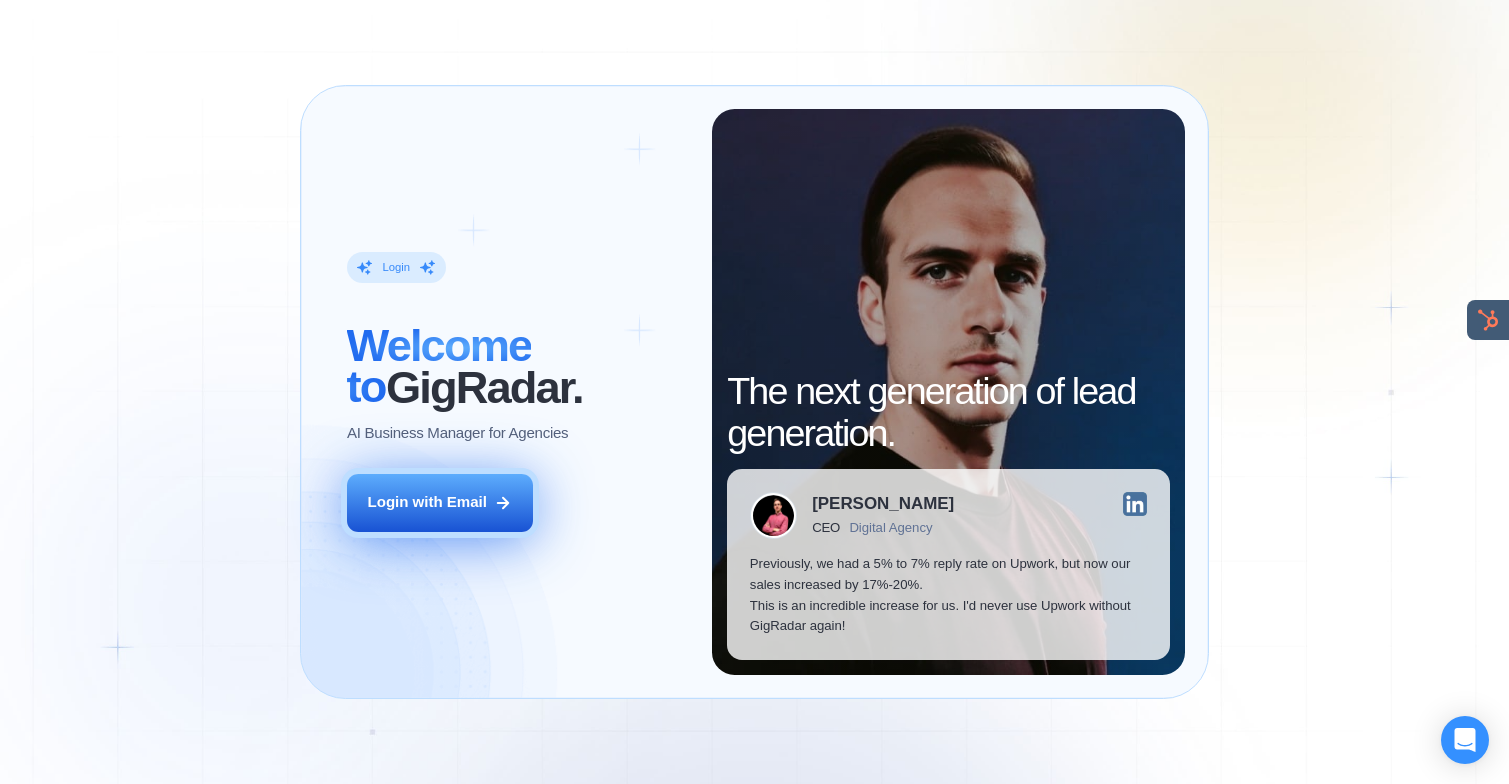 click on "Login with Email" at bounding box center (427, 502) 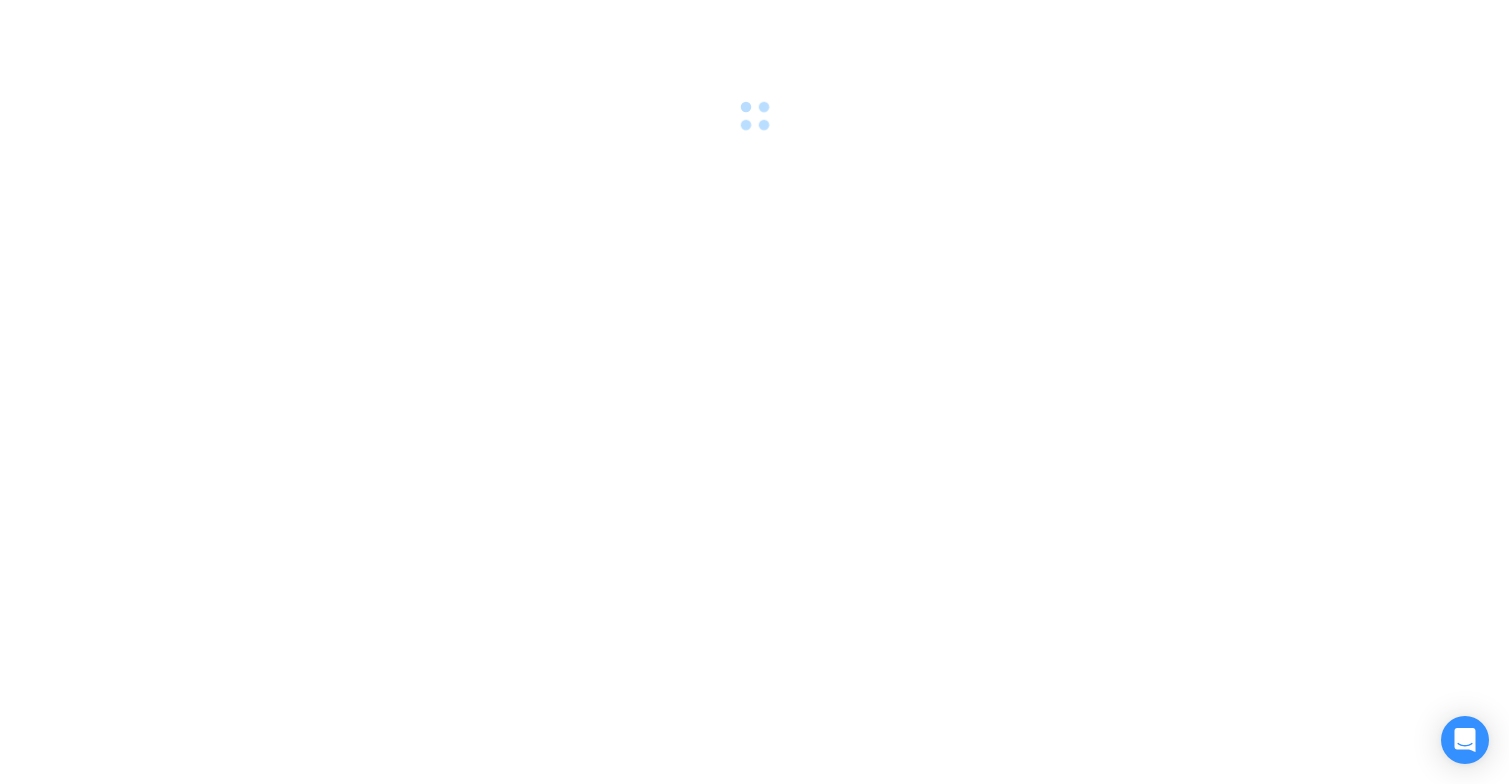 scroll, scrollTop: 0, scrollLeft: 0, axis: both 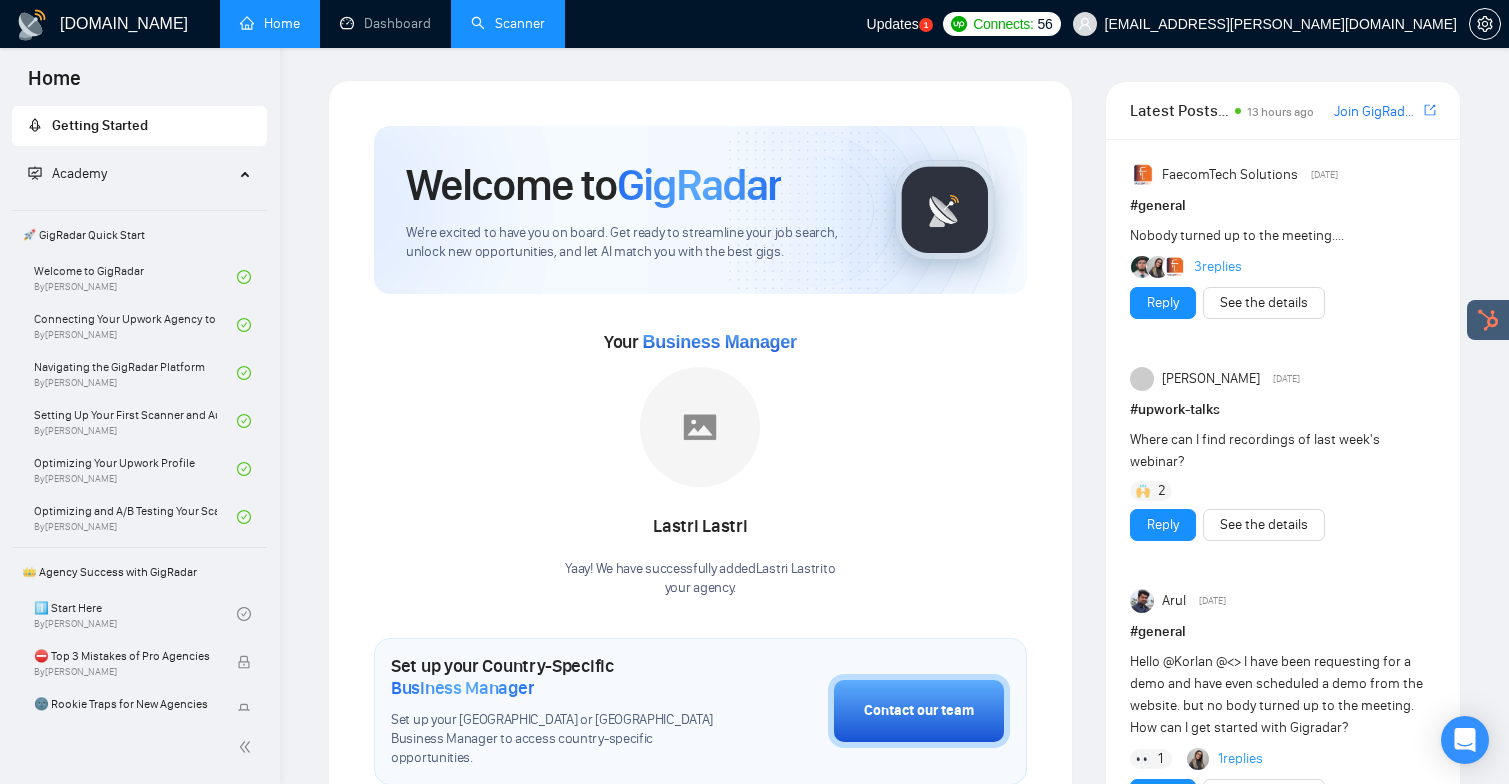 click on "Scanner" at bounding box center (508, 23) 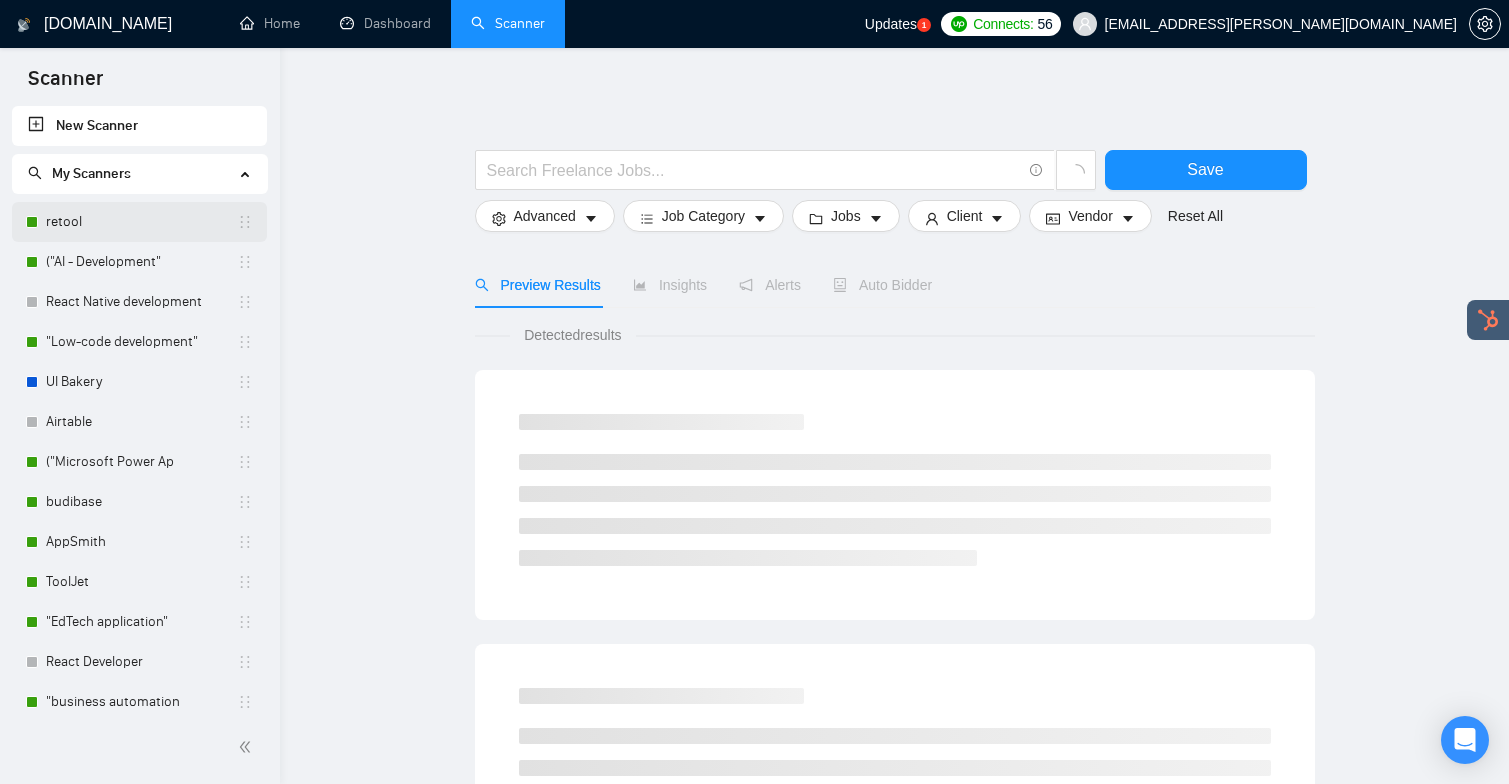 click on "retool" at bounding box center [141, 222] 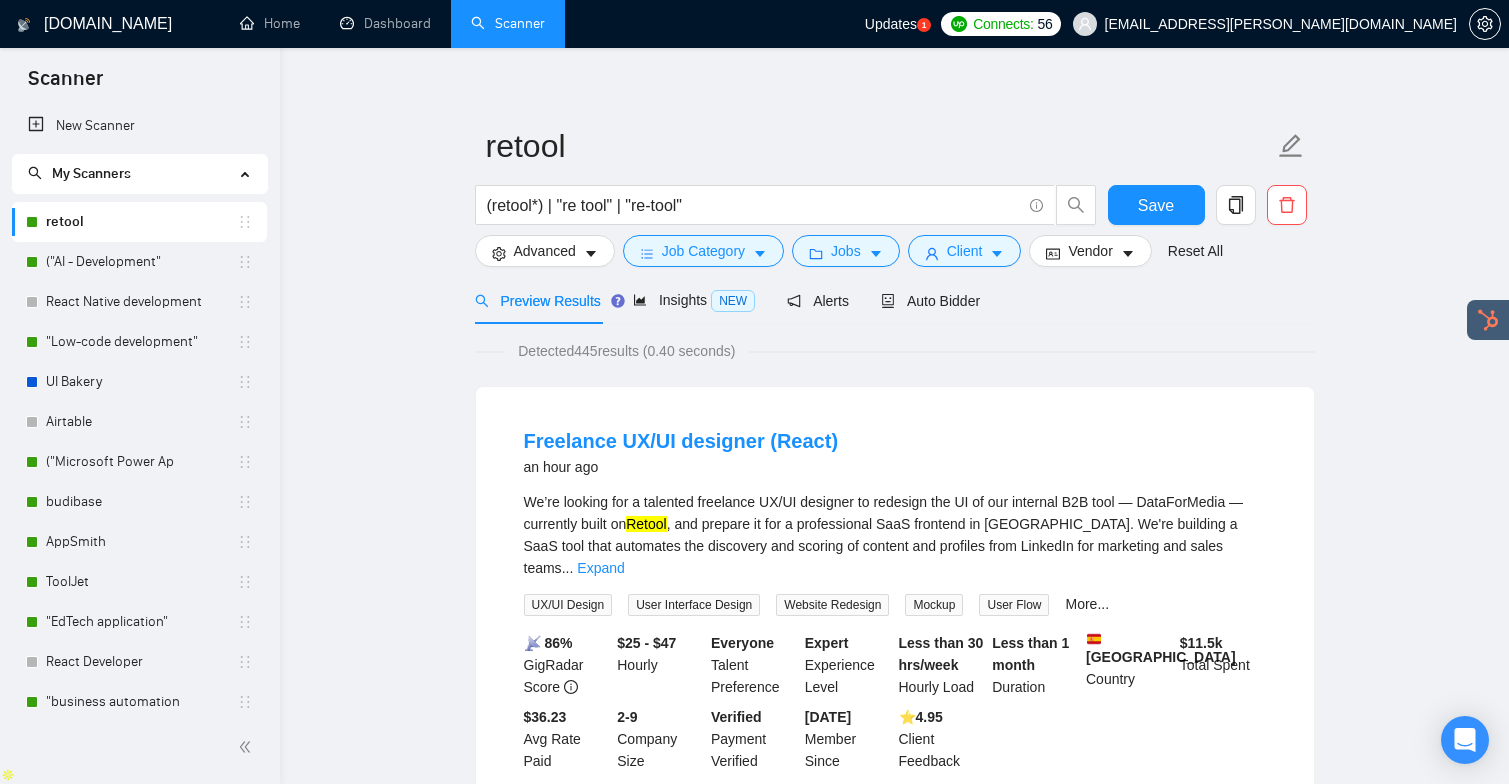 scroll, scrollTop: 0, scrollLeft: 0, axis: both 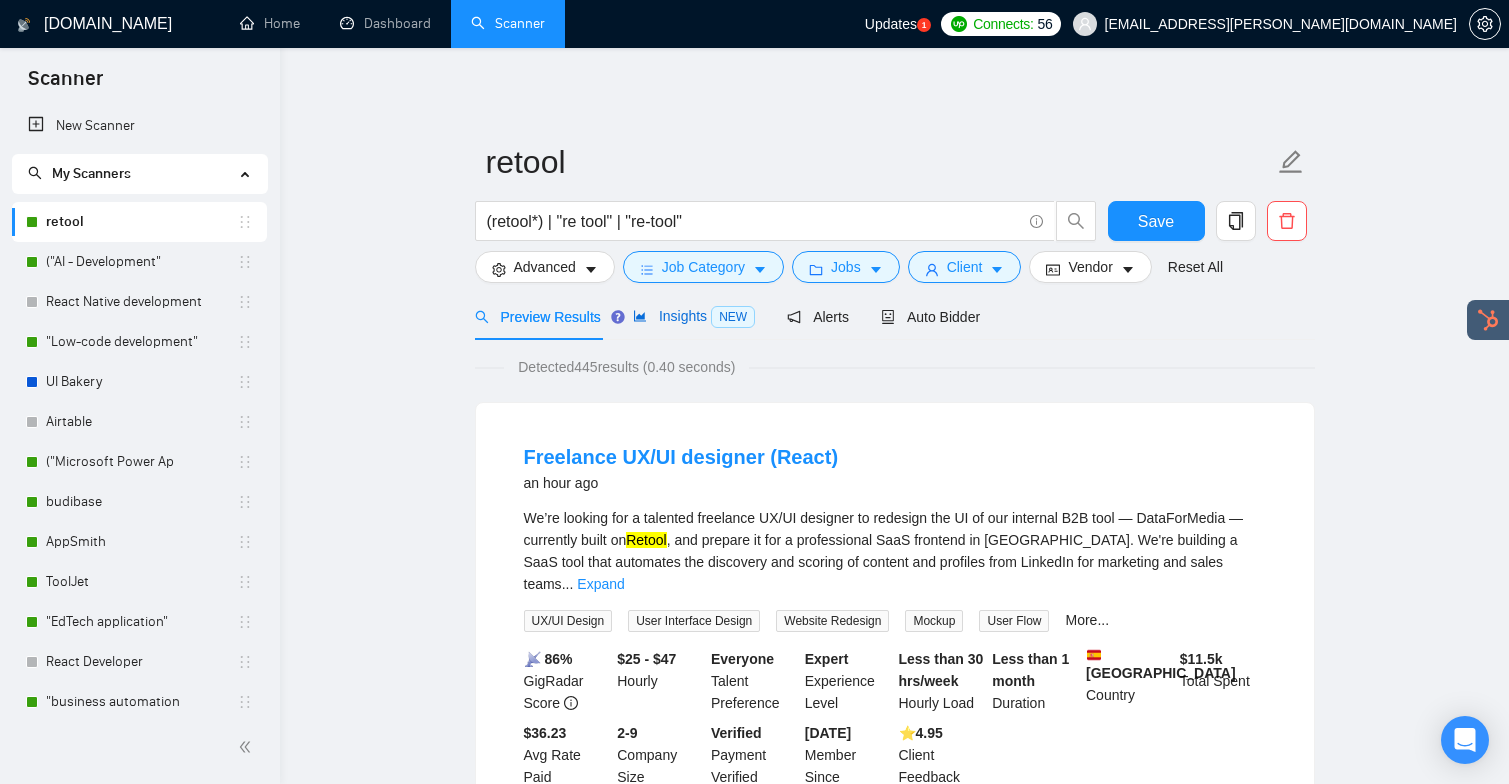 click on "Insights NEW" at bounding box center [694, 316] 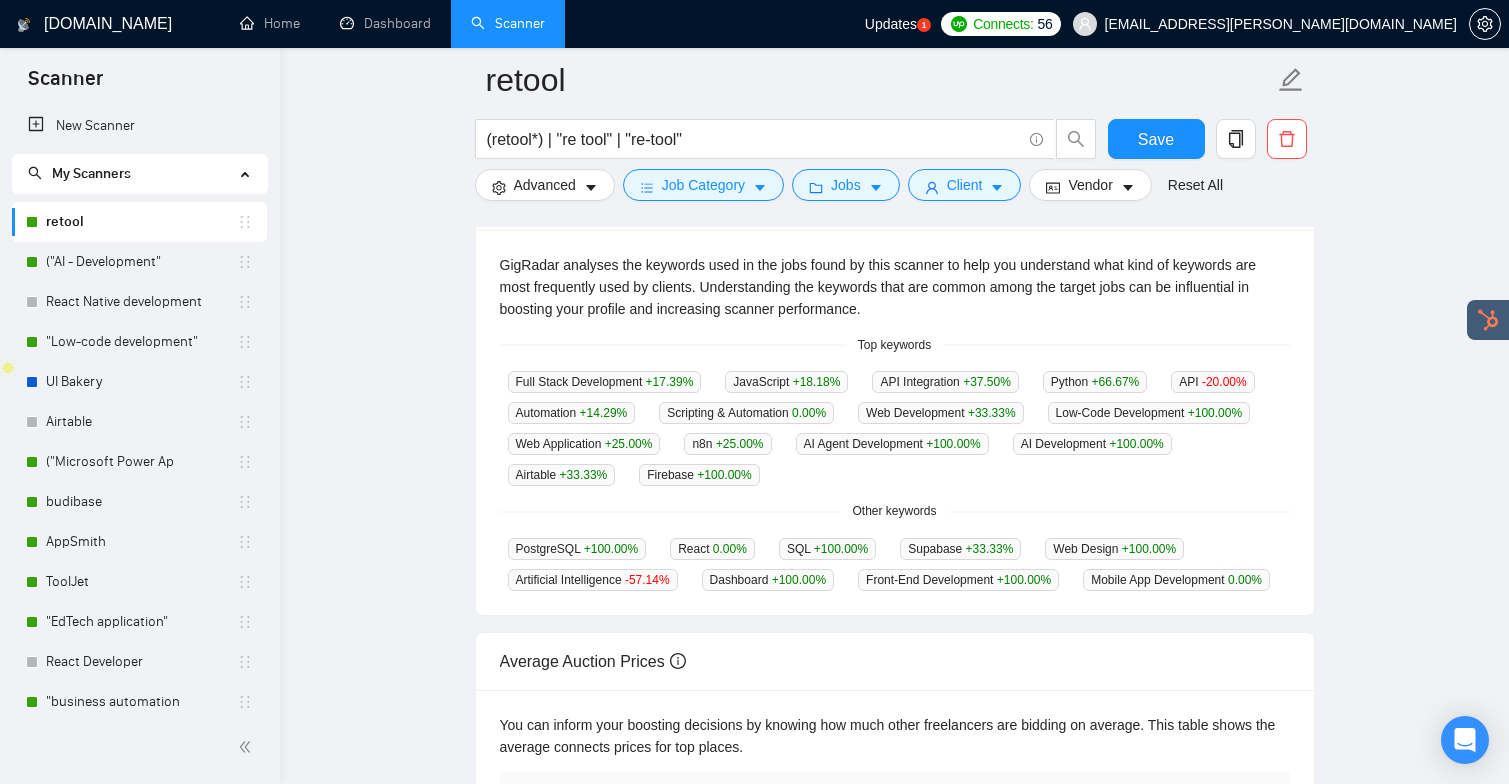 scroll, scrollTop: 435, scrollLeft: 0, axis: vertical 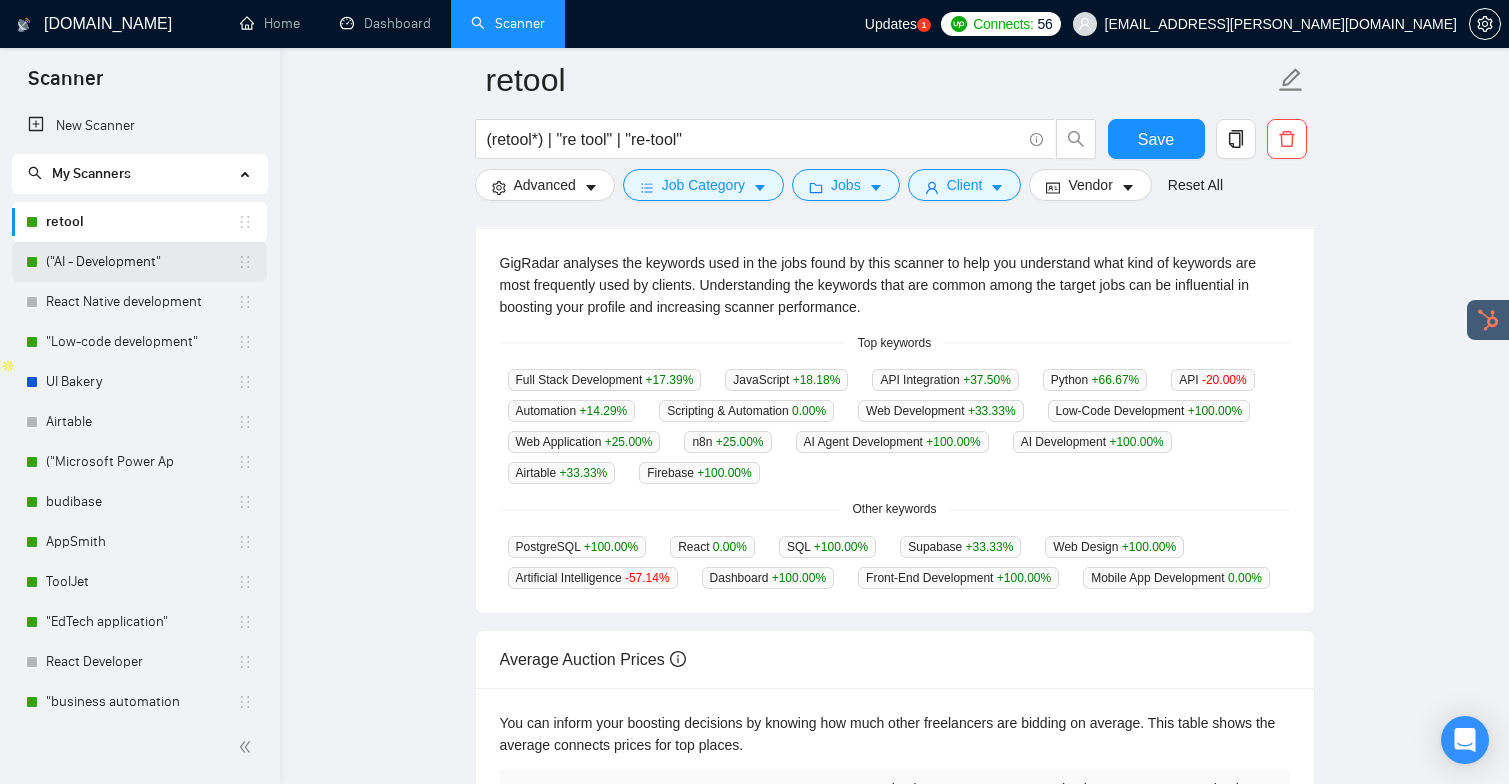 click on "("AI - Development"" at bounding box center (141, 262) 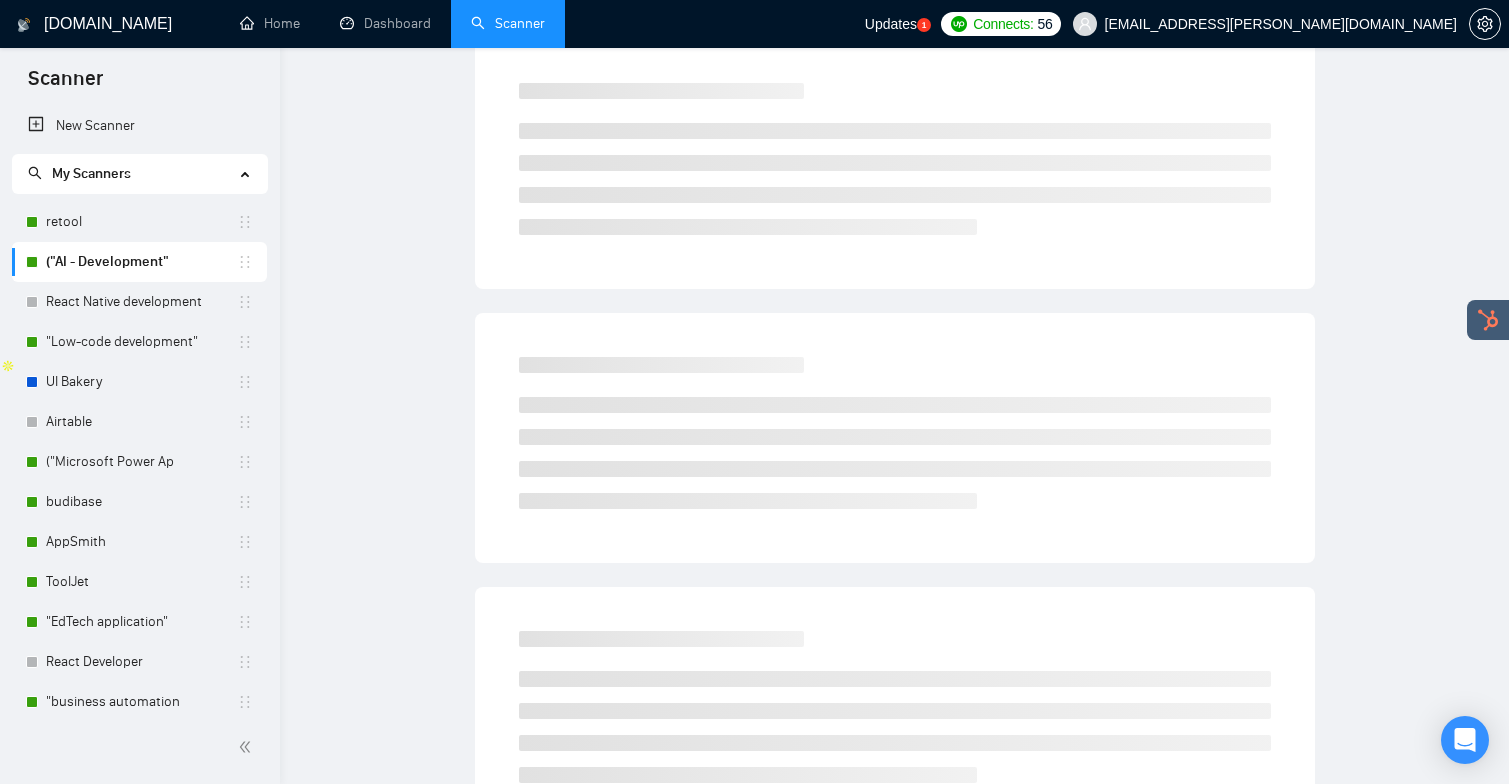 scroll, scrollTop: 0, scrollLeft: 0, axis: both 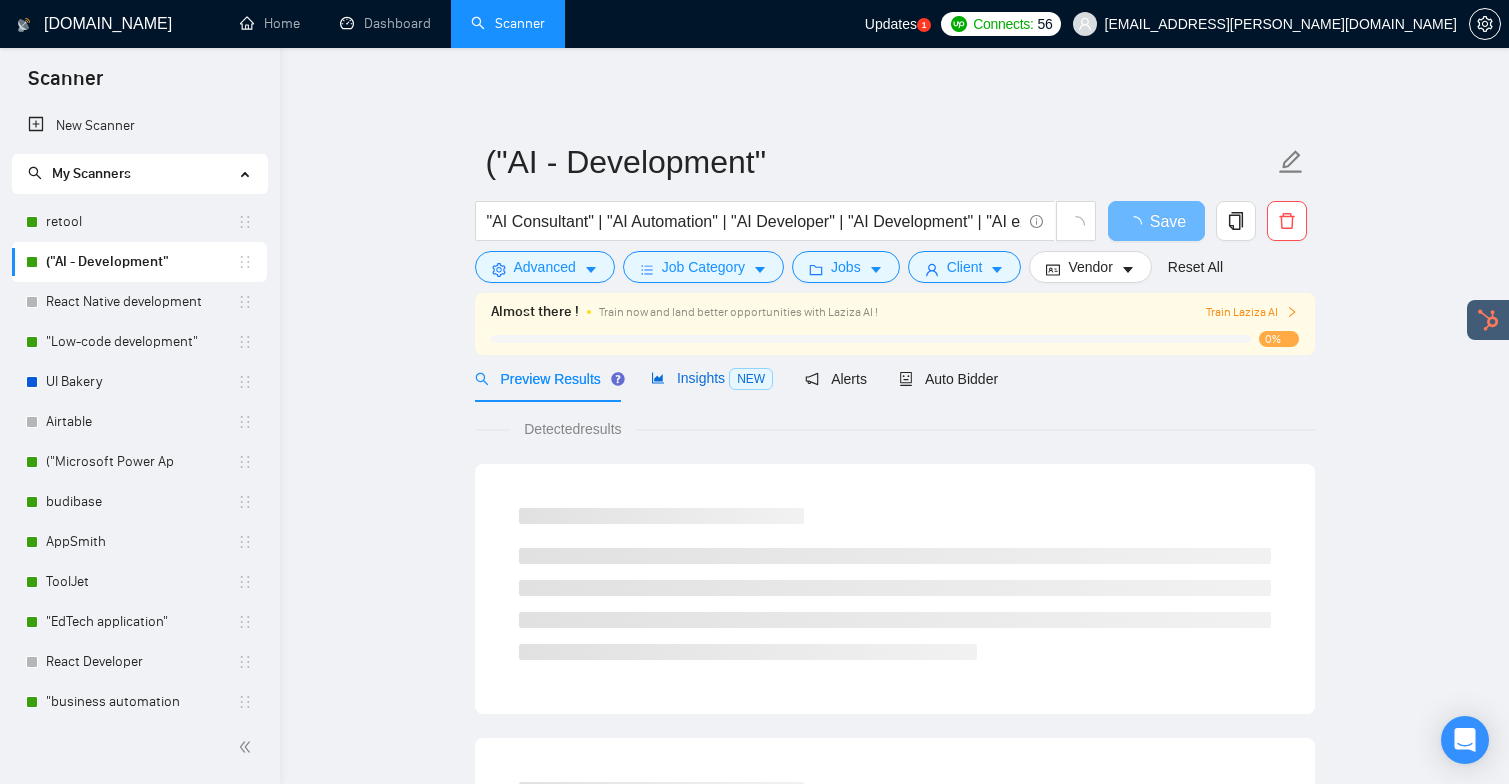 click on "Insights NEW" at bounding box center [712, 378] 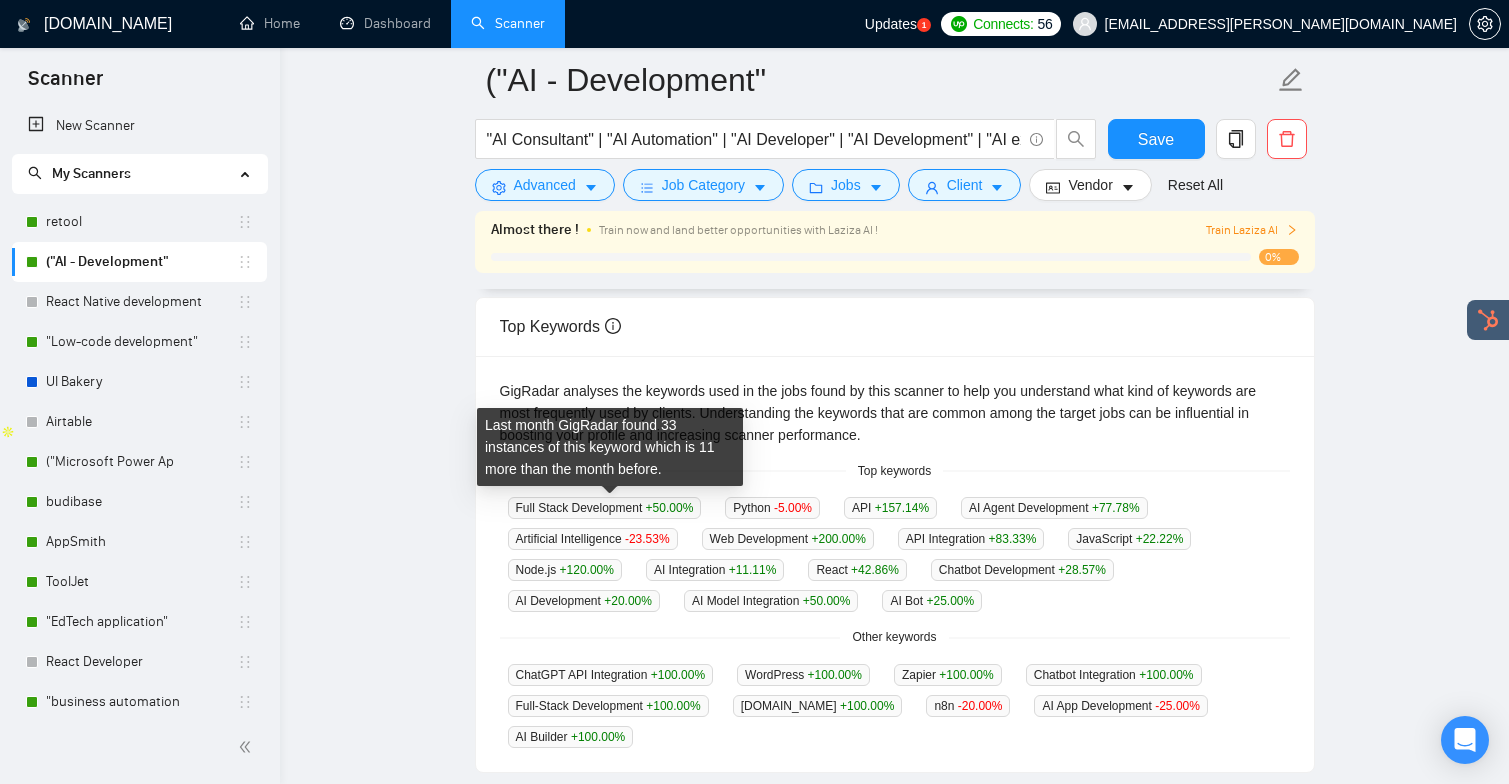 scroll, scrollTop: 360, scrollLeft: 0, axis: vertical 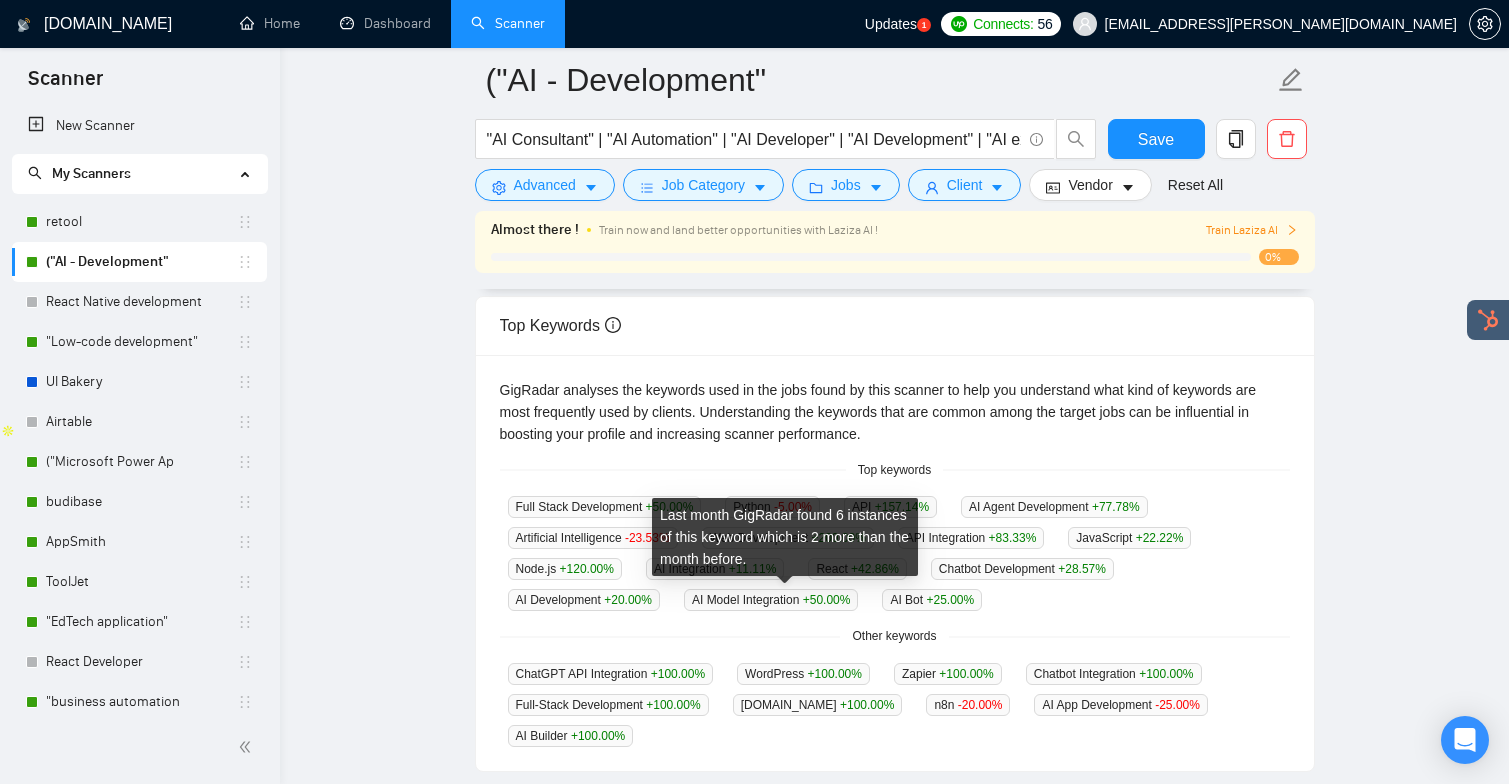 click on "AI Model Integration   +50.00 %" at bounding box center (771, 600) 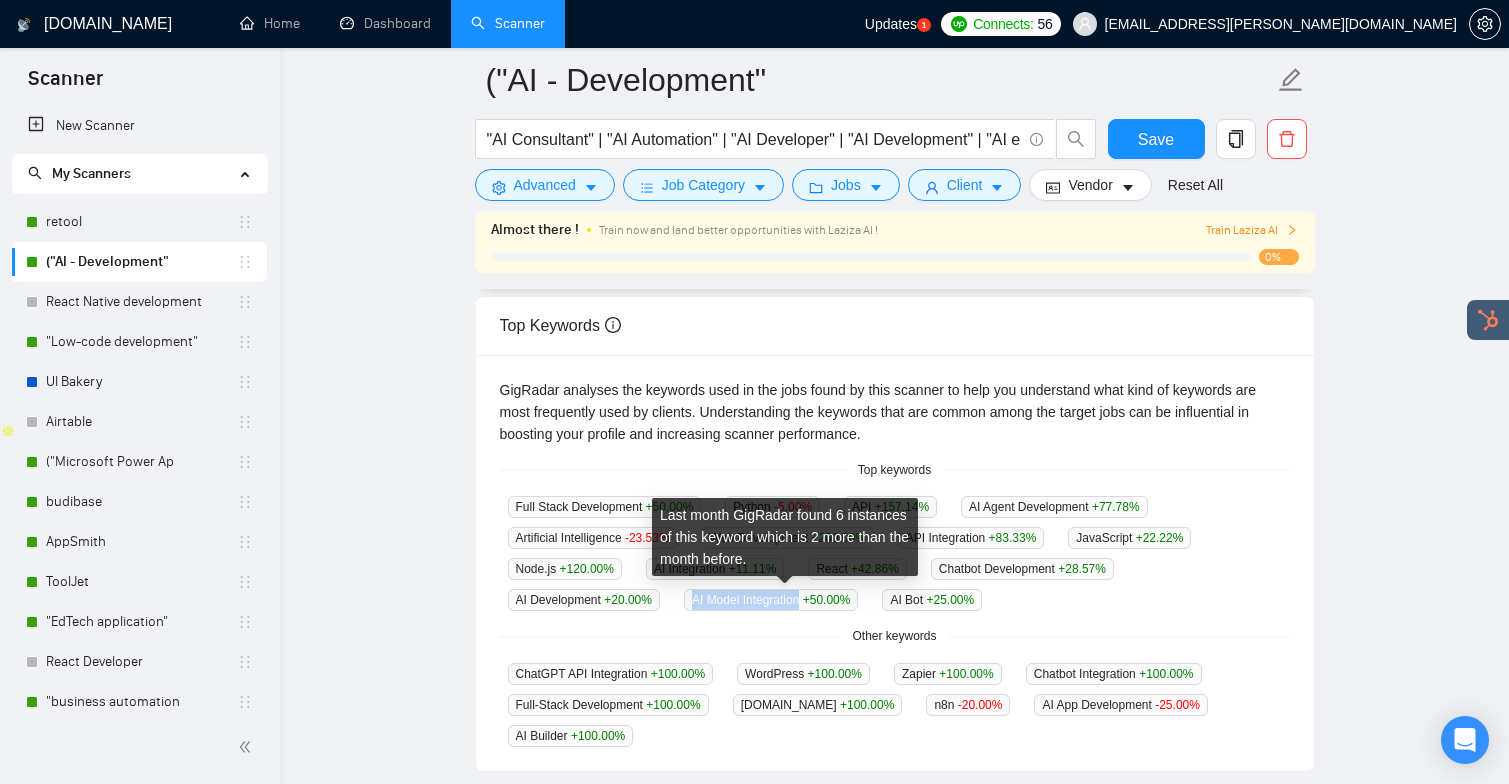 drag, startPoint x: 703, startPoint y: 596, endPoint x: 813, endPoint y: 597, distance: 110.00455 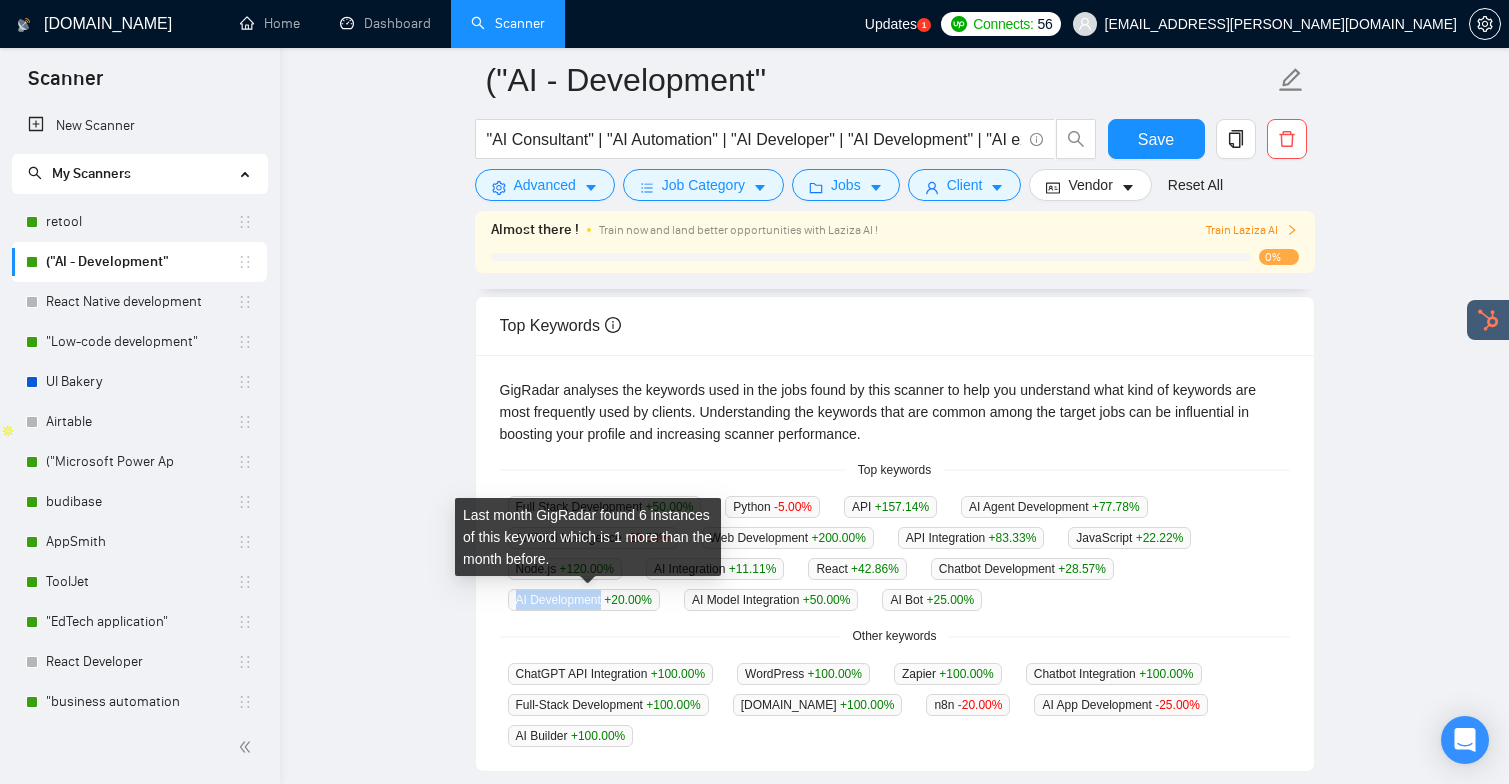 drag, startPoint x: 517, startPoint y: 597, endPoint x: 606, endPoint y: 604, distance: 89.27486 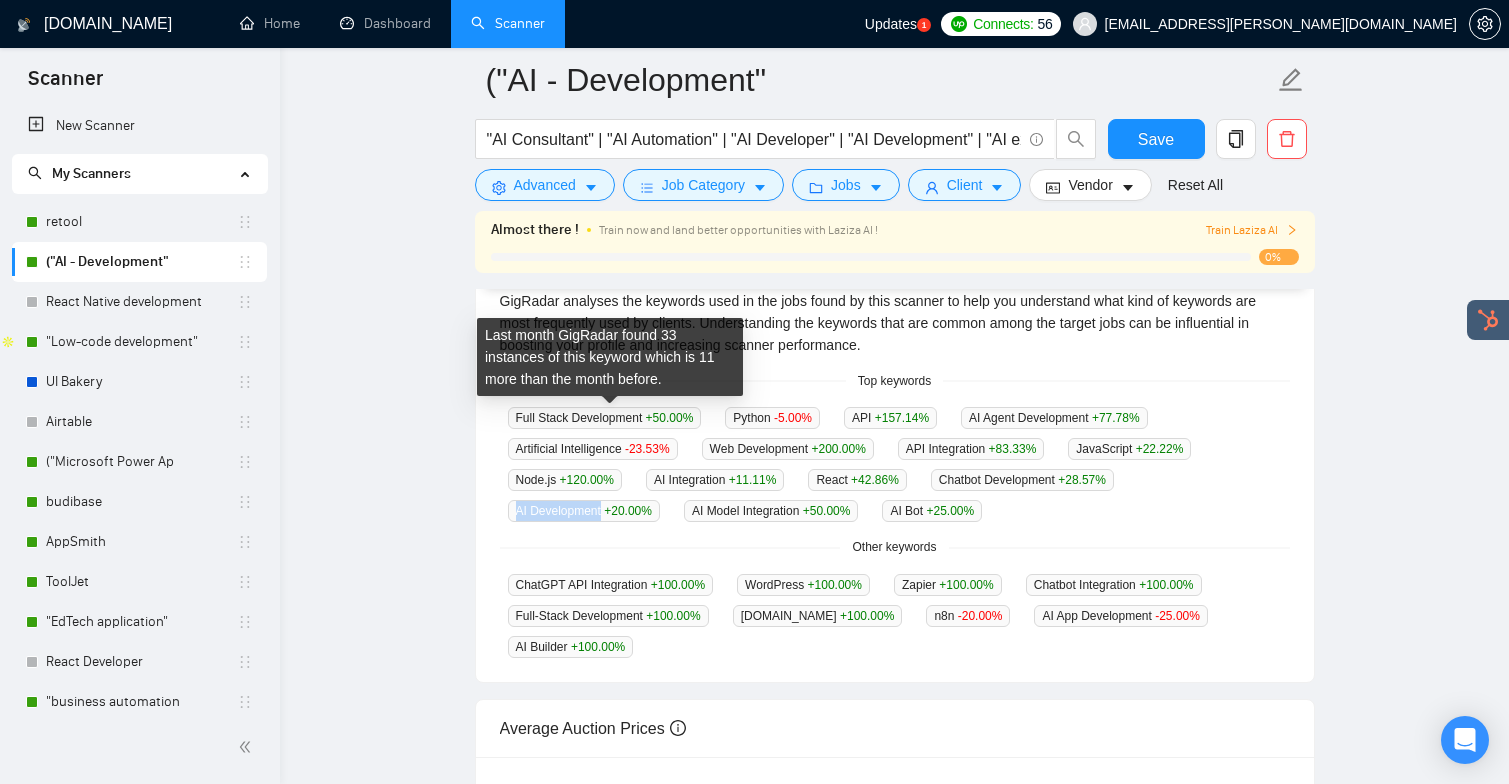 scroll, scrollTop: 450, scrollLeft: 0, axis: vertical 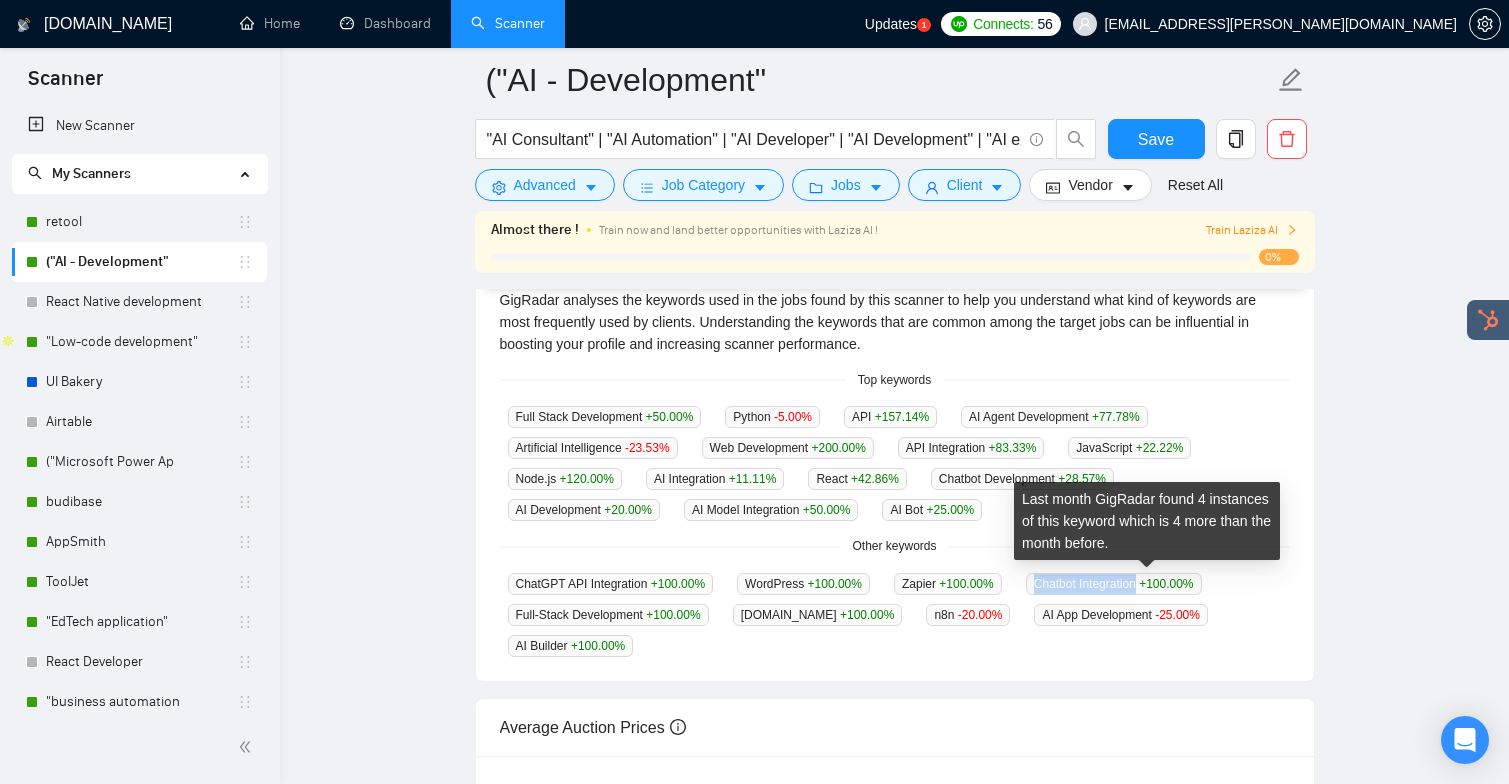 drag, startPoint x: 1063, startPoint y: 584, endPoint x: 1169, endPoint y: 587, distance: 106.04244 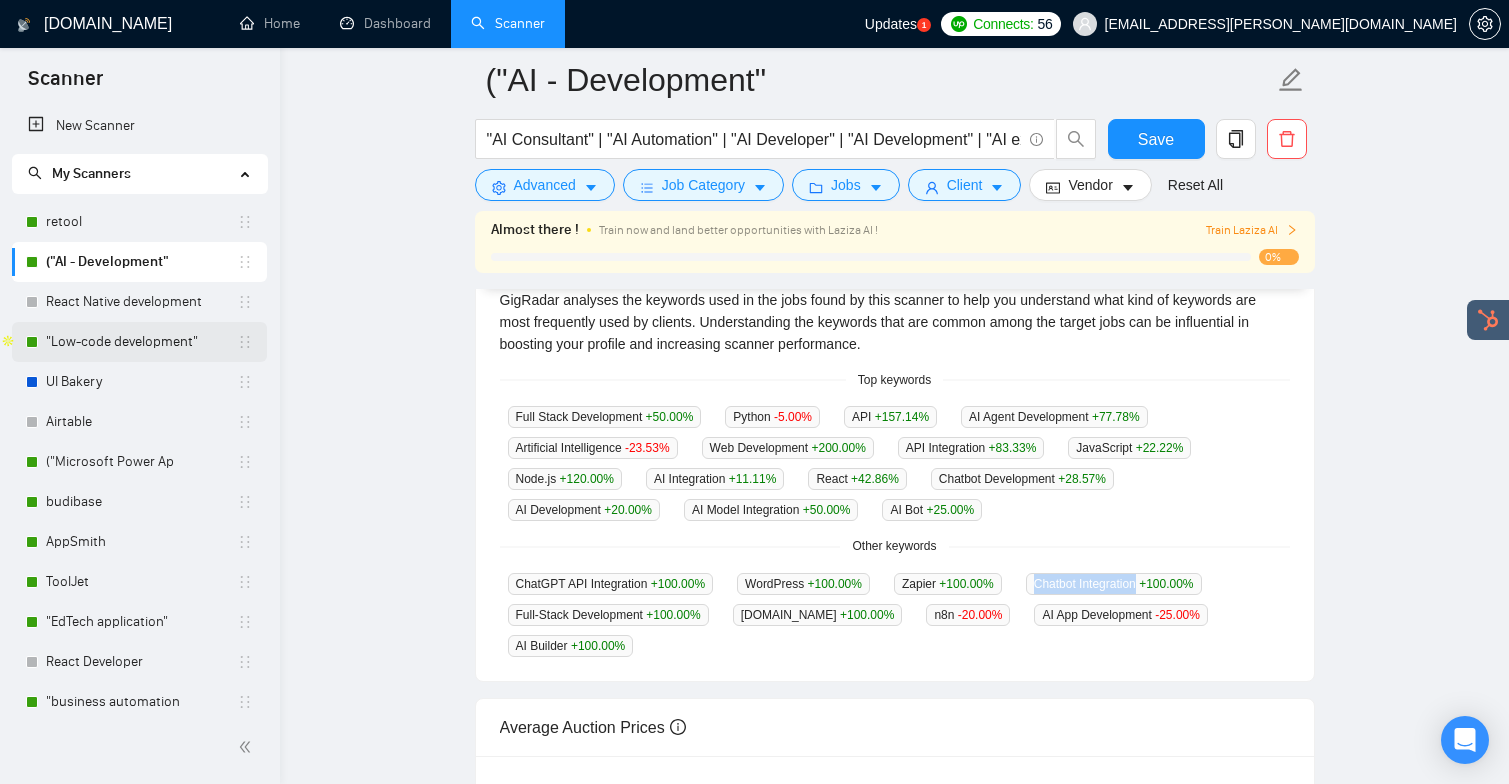 click on ""Low-code development"" at bounding box center [141, 342] 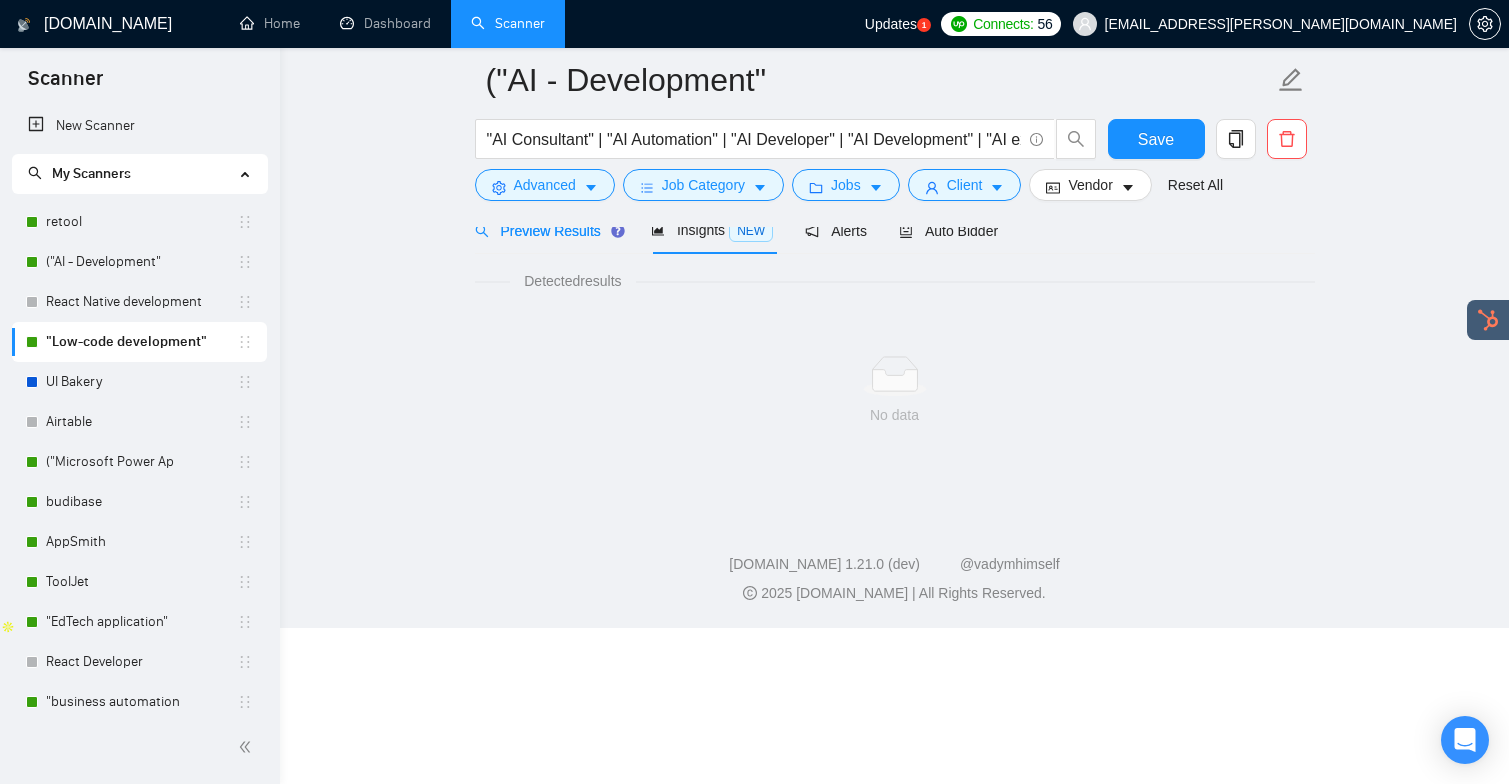 scroll, scrollTop: 0, scrollLeft: 0, axis: both 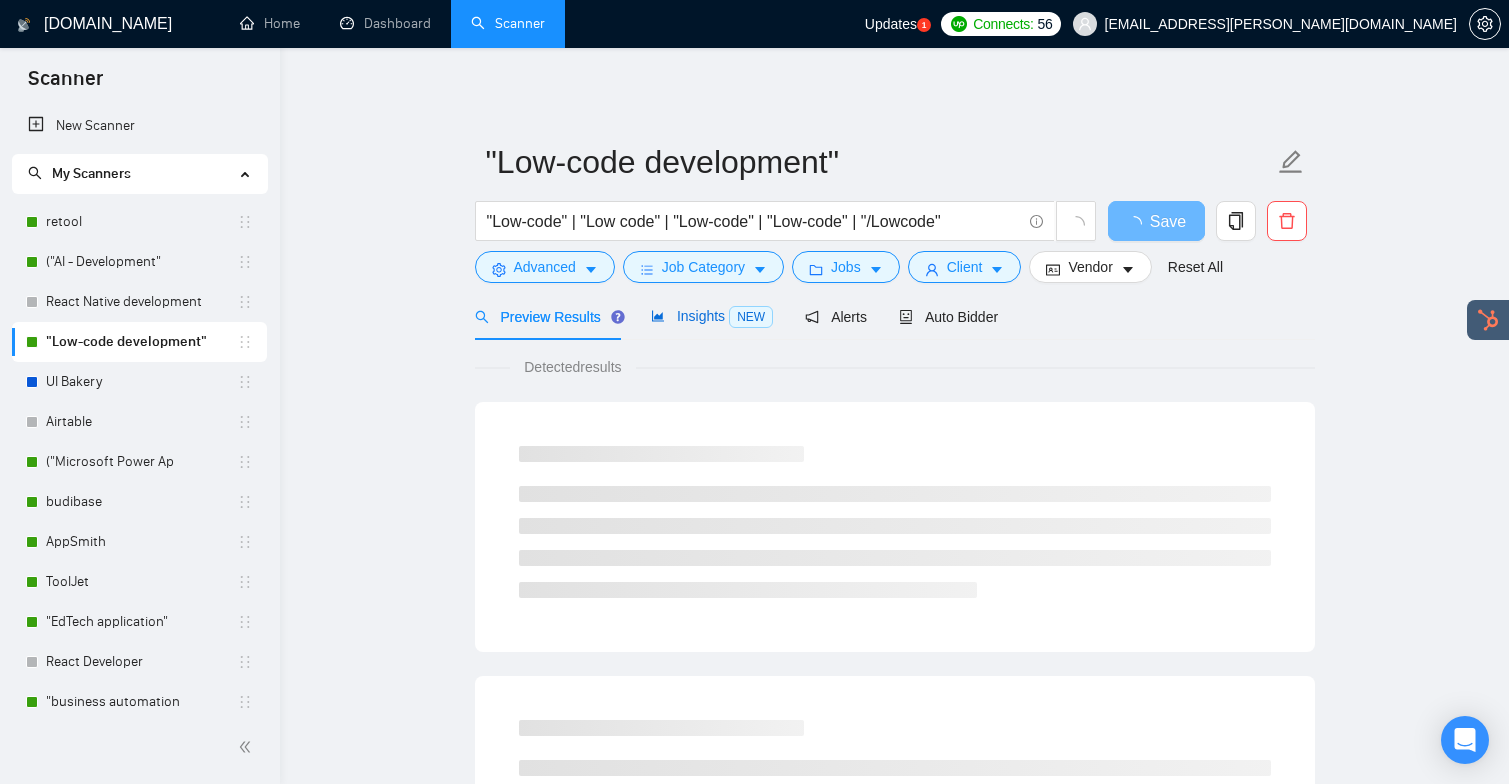 click on "Insights NEW" at bounding box center (712, 316) 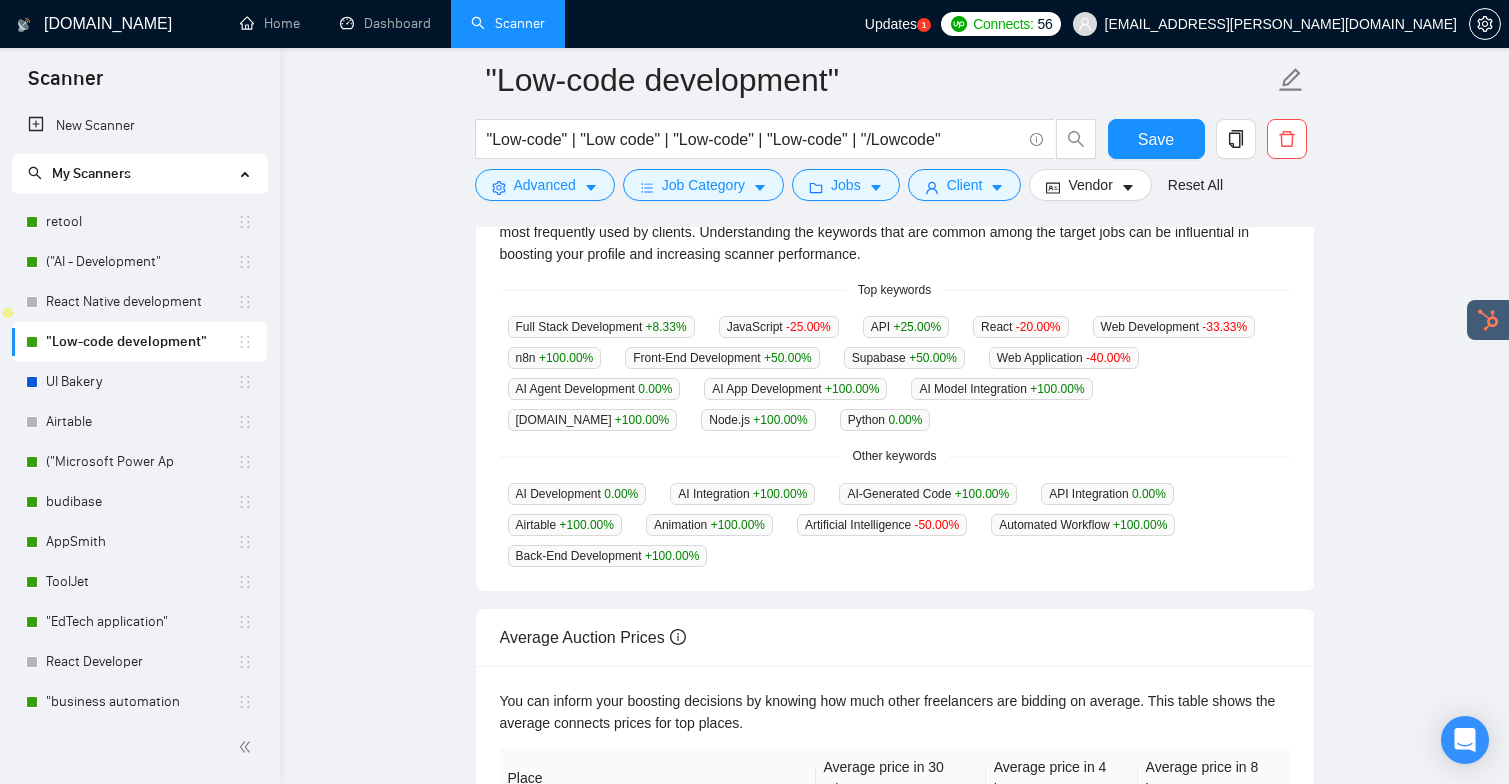 scroll, scrollTop: 479, scrollLeft: 0, axis: vertical 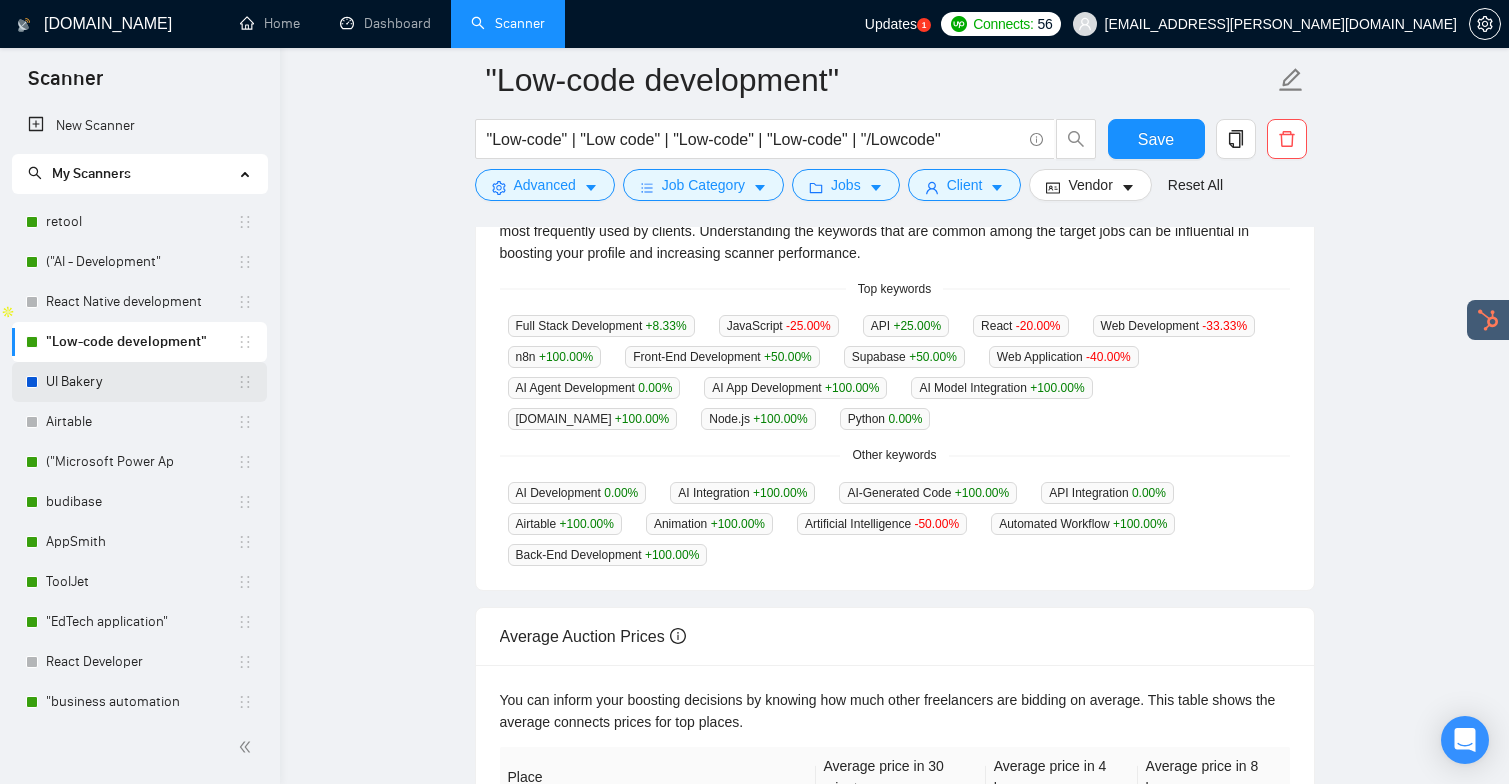 click on "UI Bakery" at bounding box center (141, 382) 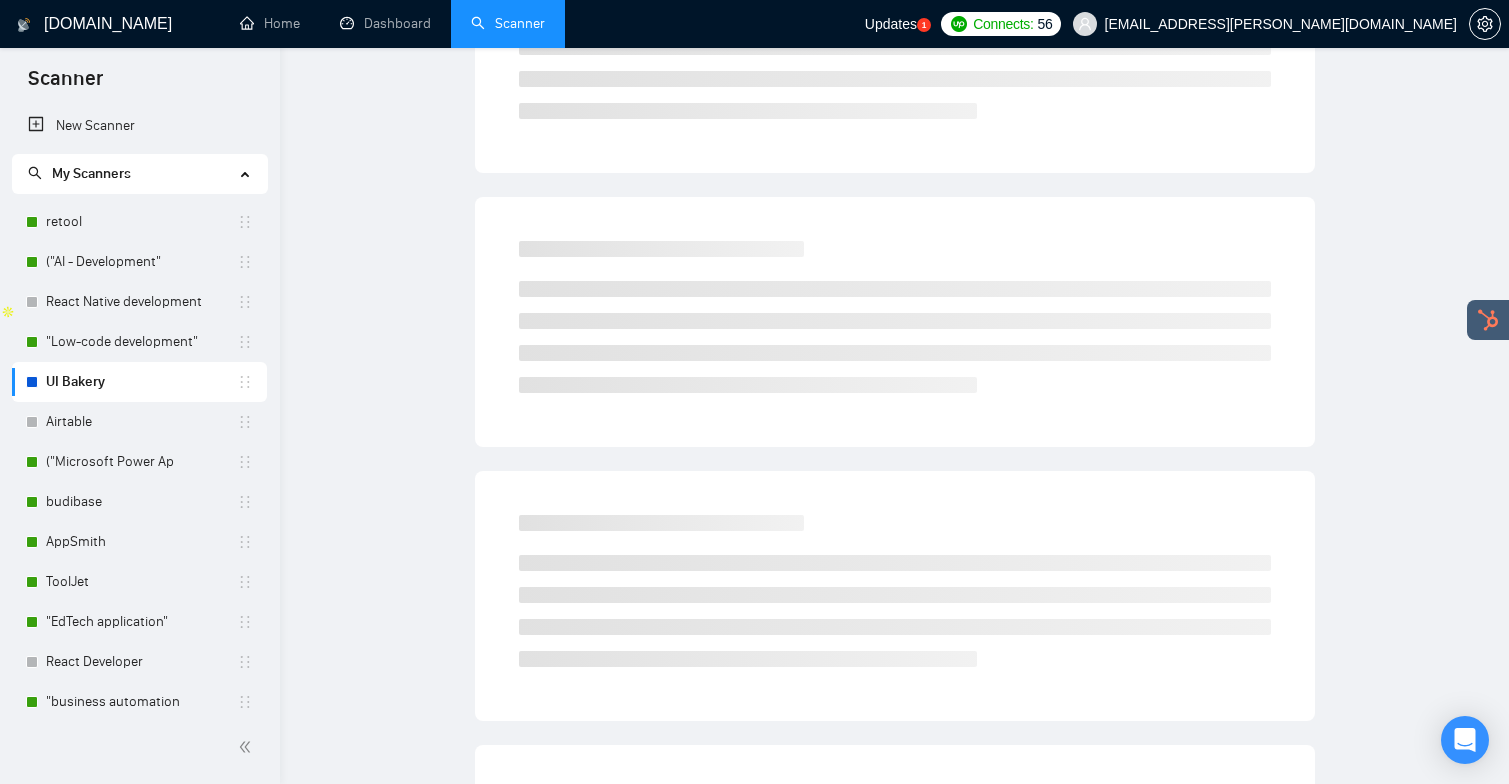 scroll, scrollTop: 0, scrollLeft: 0, axis: both 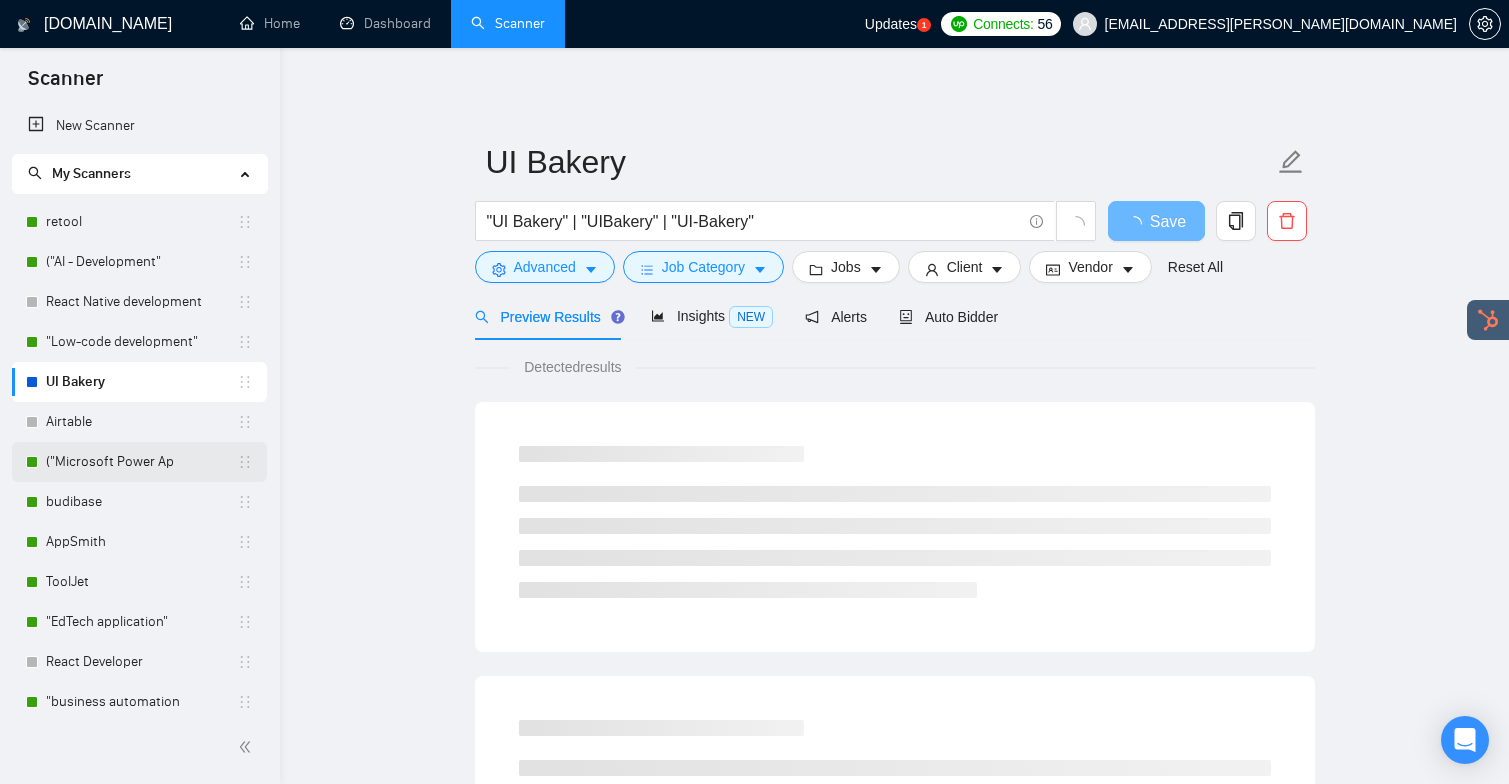 click on "("Microsoft Power Ap" at bounding box center (141, 462) 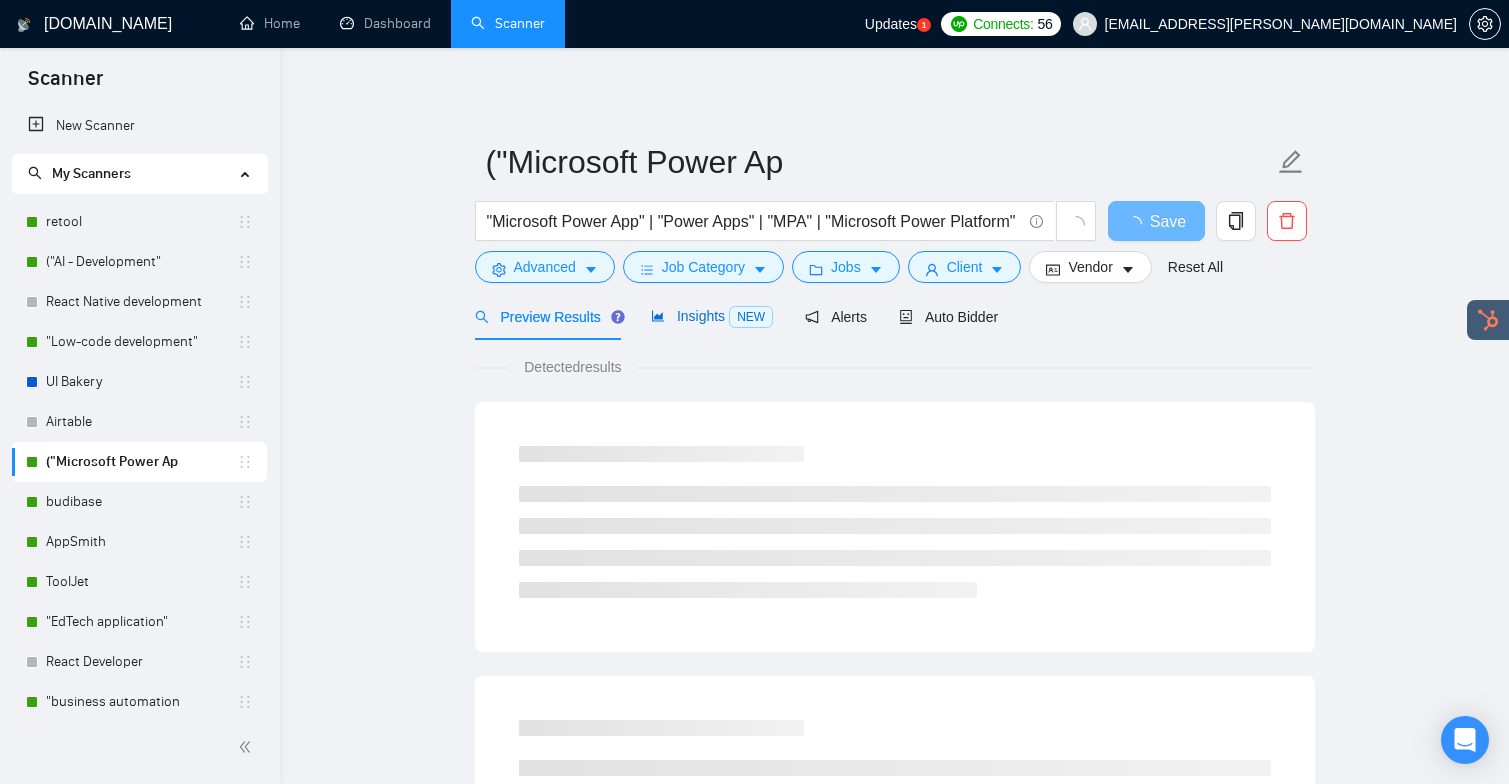 click on "Insights NEW" at bounding box center [712, 316] 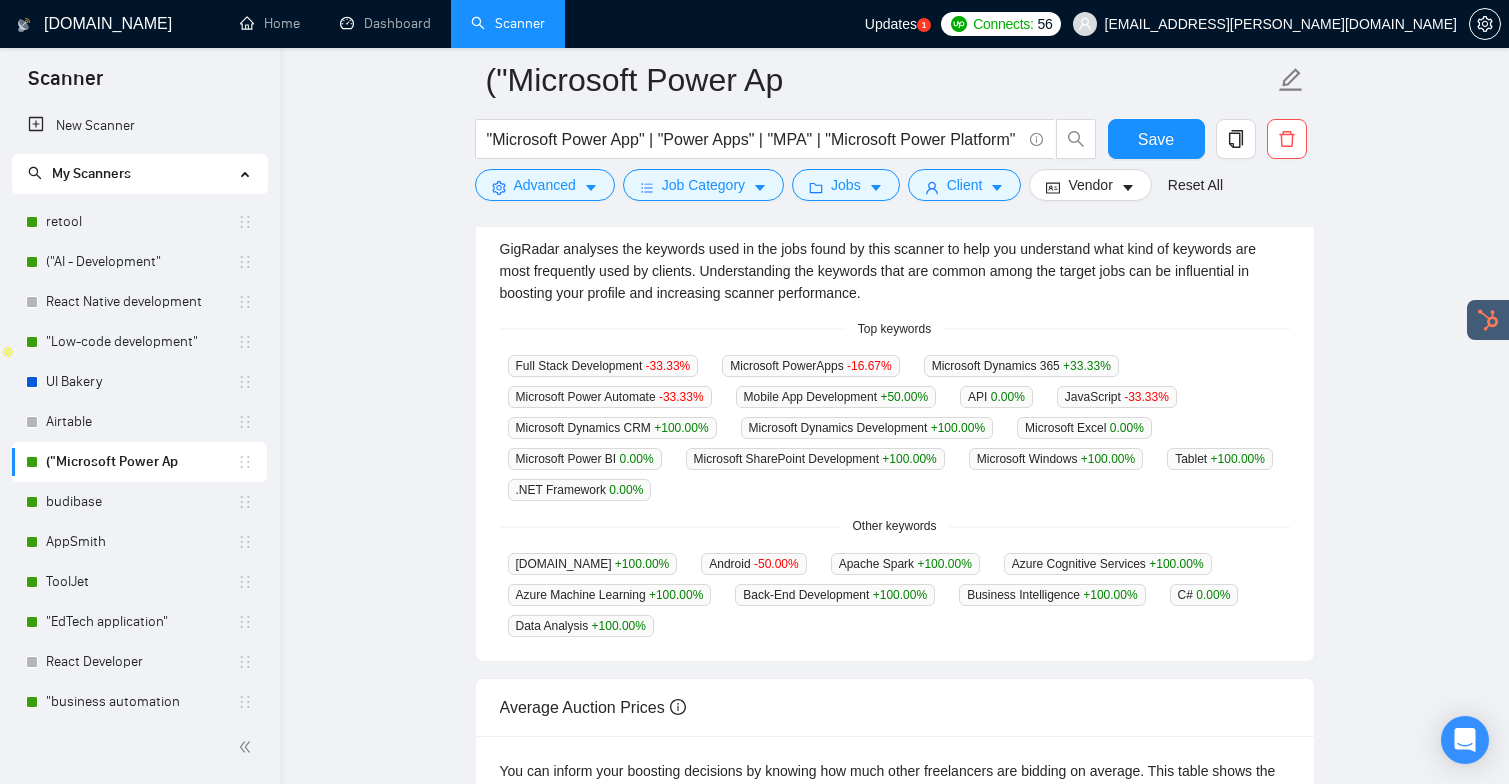 scroll, scrollTop: 494, scrollLeft: 0, axis: vertical 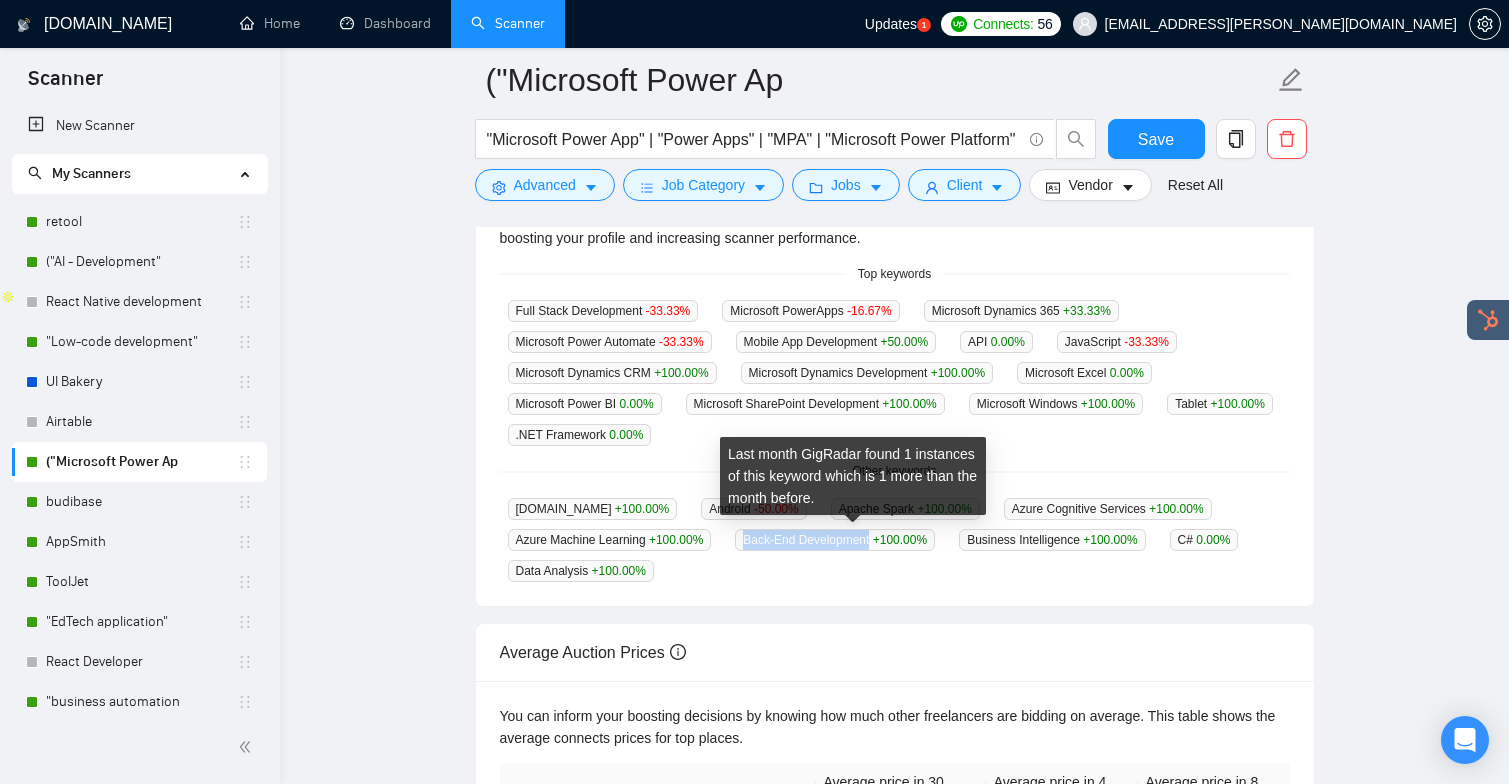 drag, startPoint x: 757, startPoint y: 541, endPoint x: 884, endPoint y: 540, distance: 127.00394 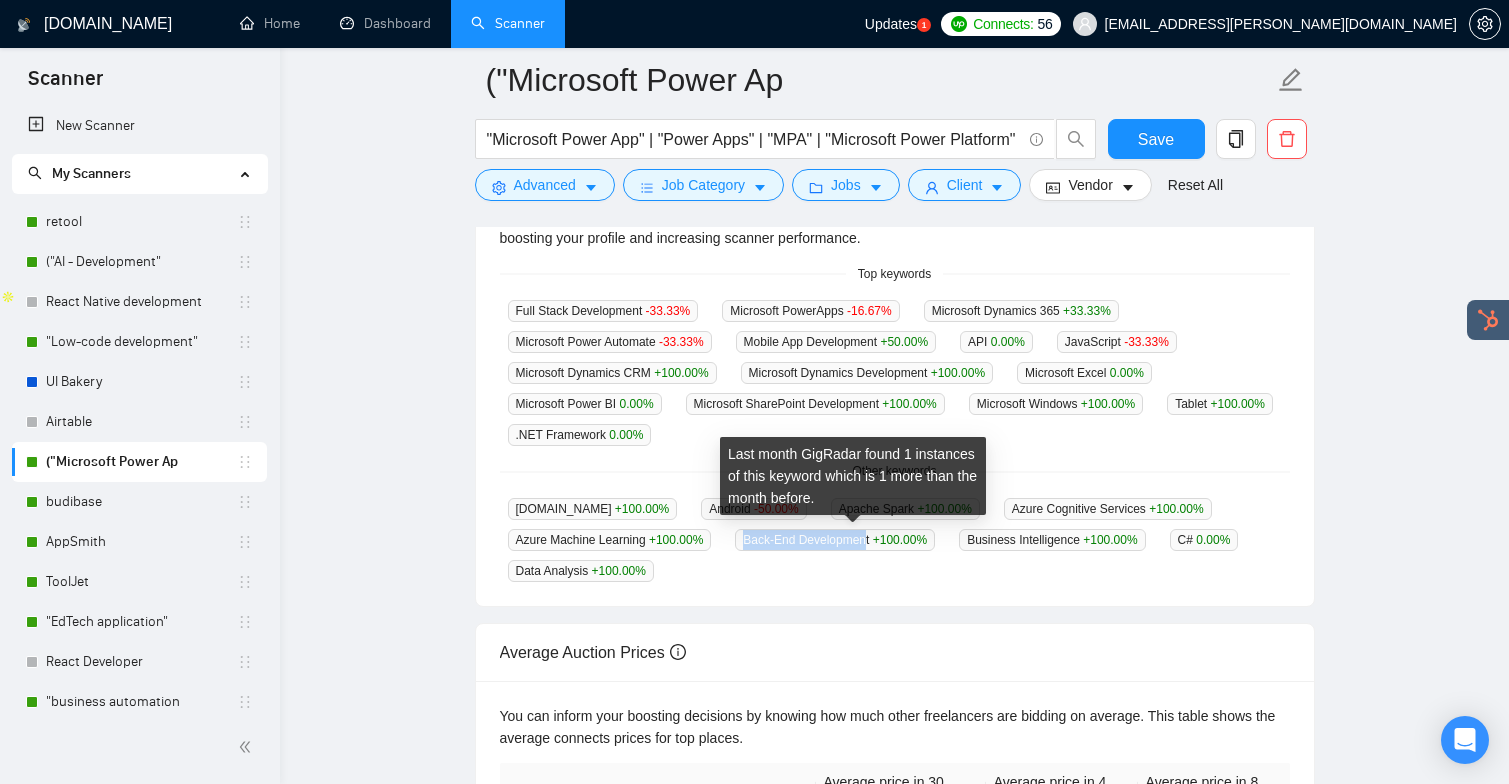 copy on "Back-End Developmen" 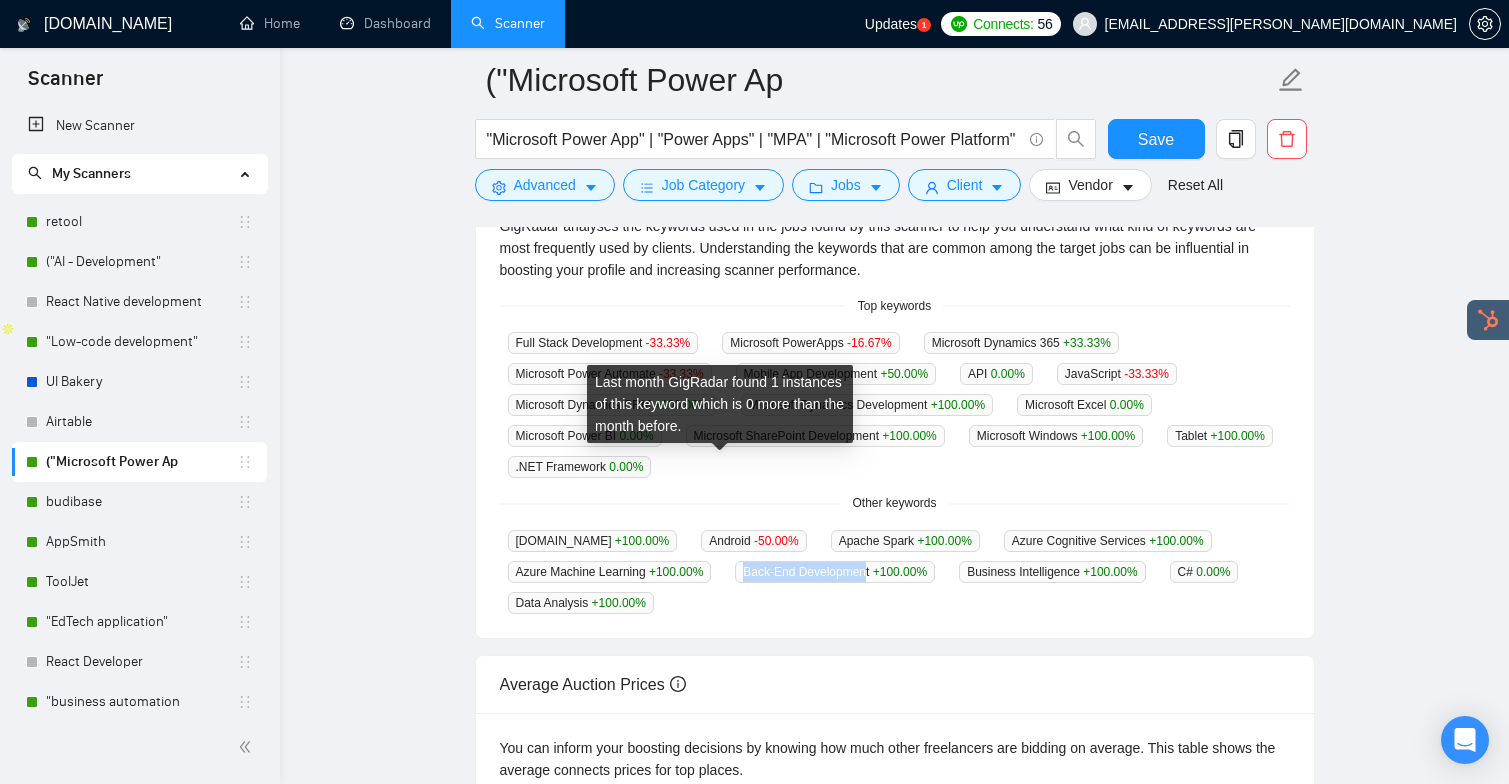 scroll, scrollTop: 454, scrollLeft: 0, axis: vertical 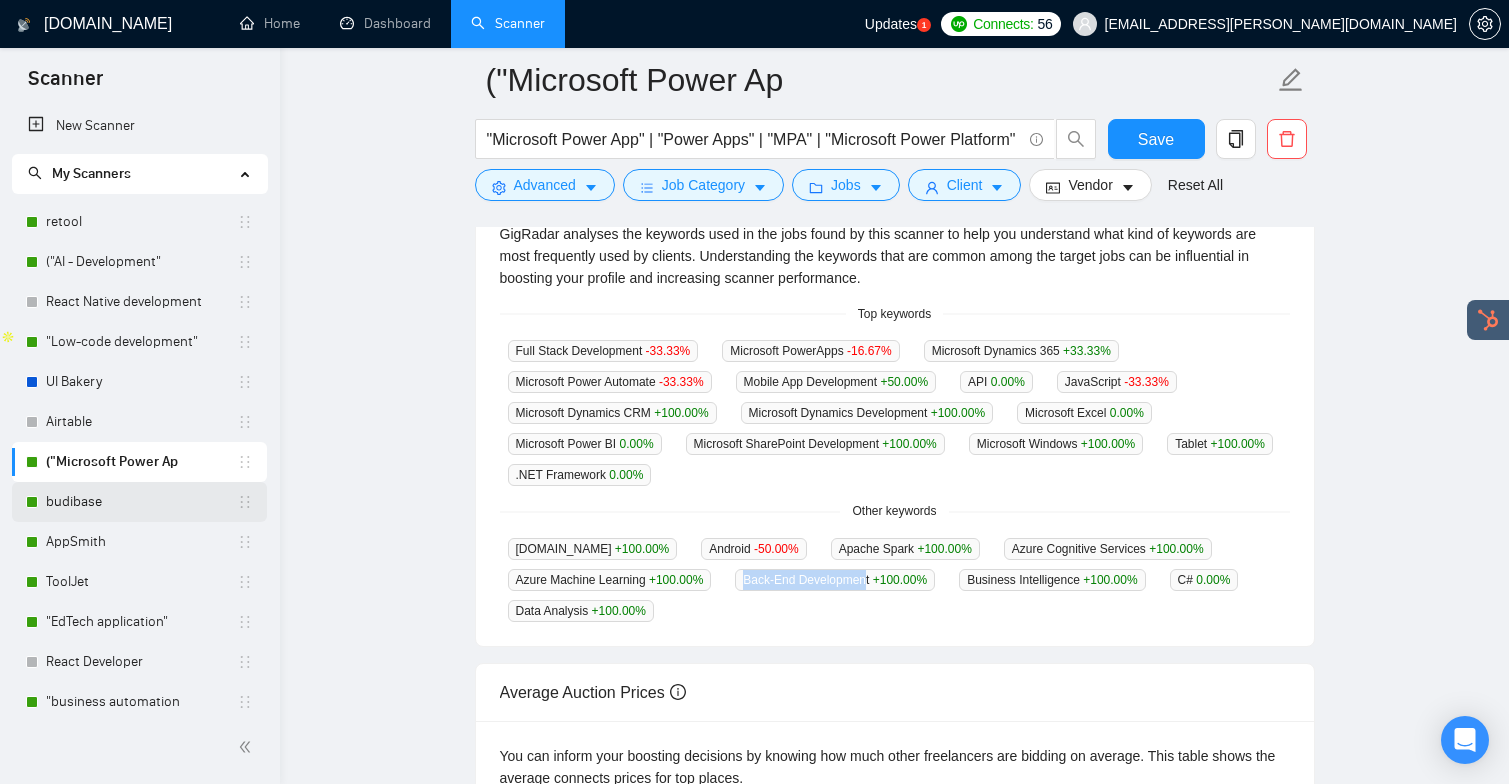 click on "budibase" at bounding box center [141, 502] 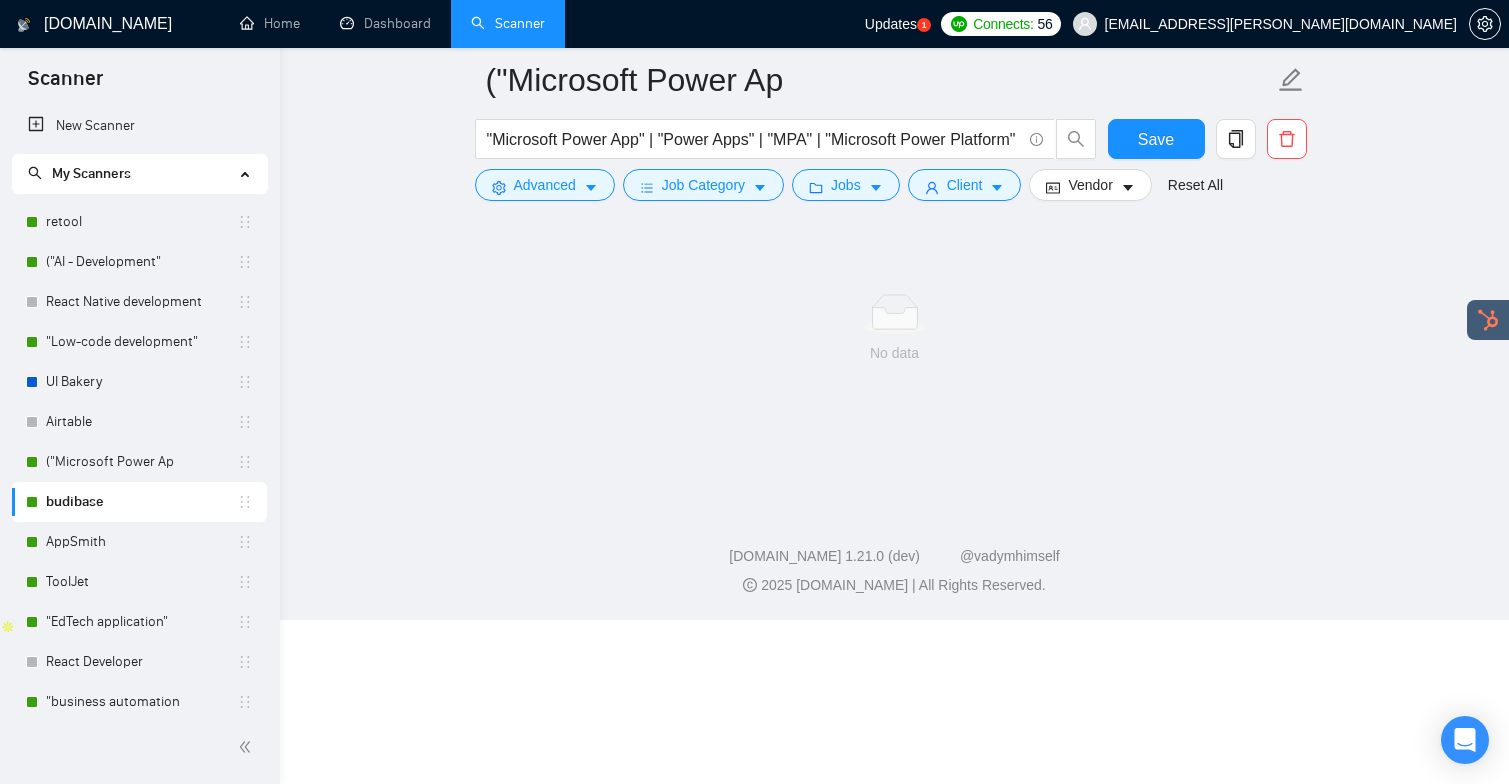 scroll, scrollTop: 0, scrollLeft: 0, axis: both 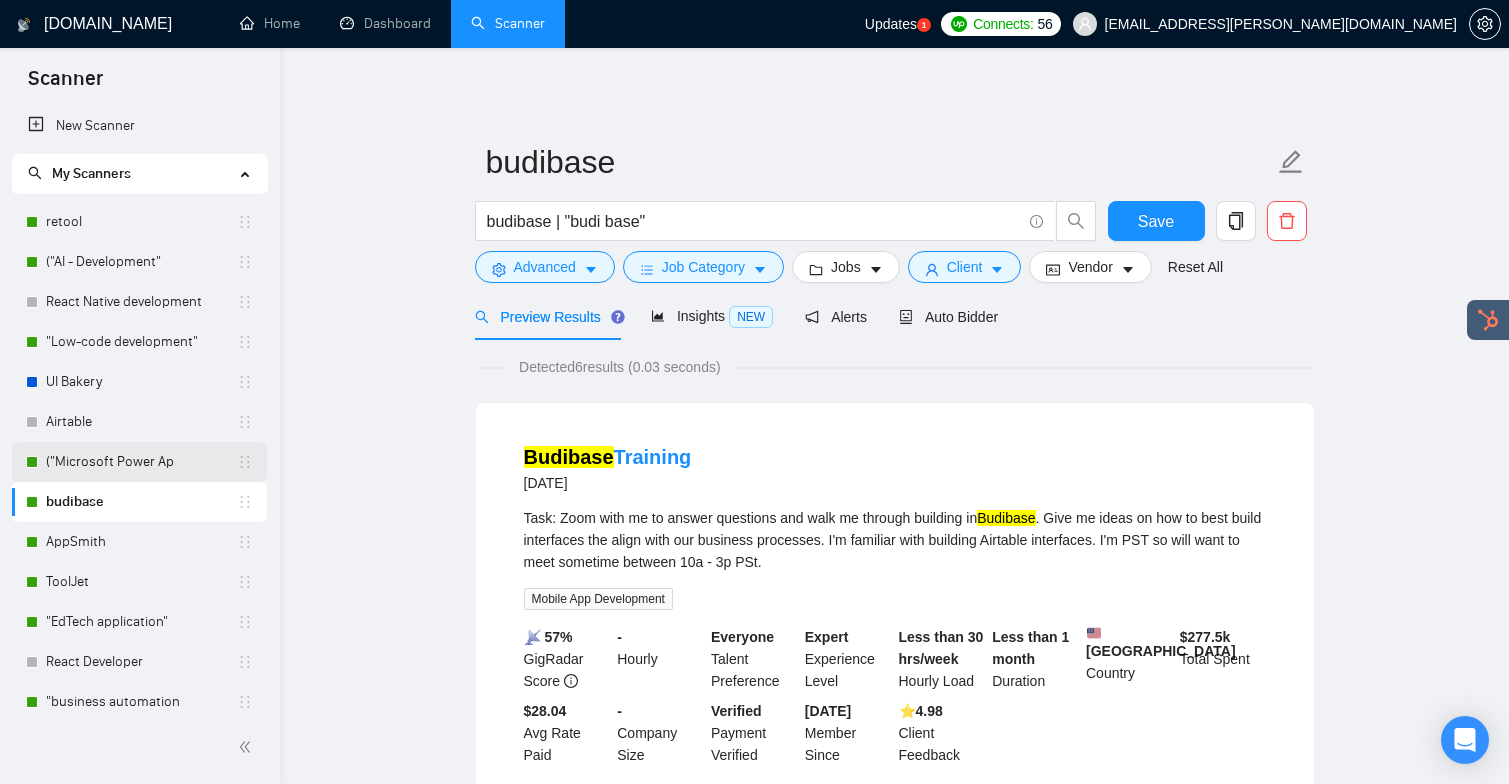 click on "("Microsoft Power Ap" at bounding box center [141, 462] 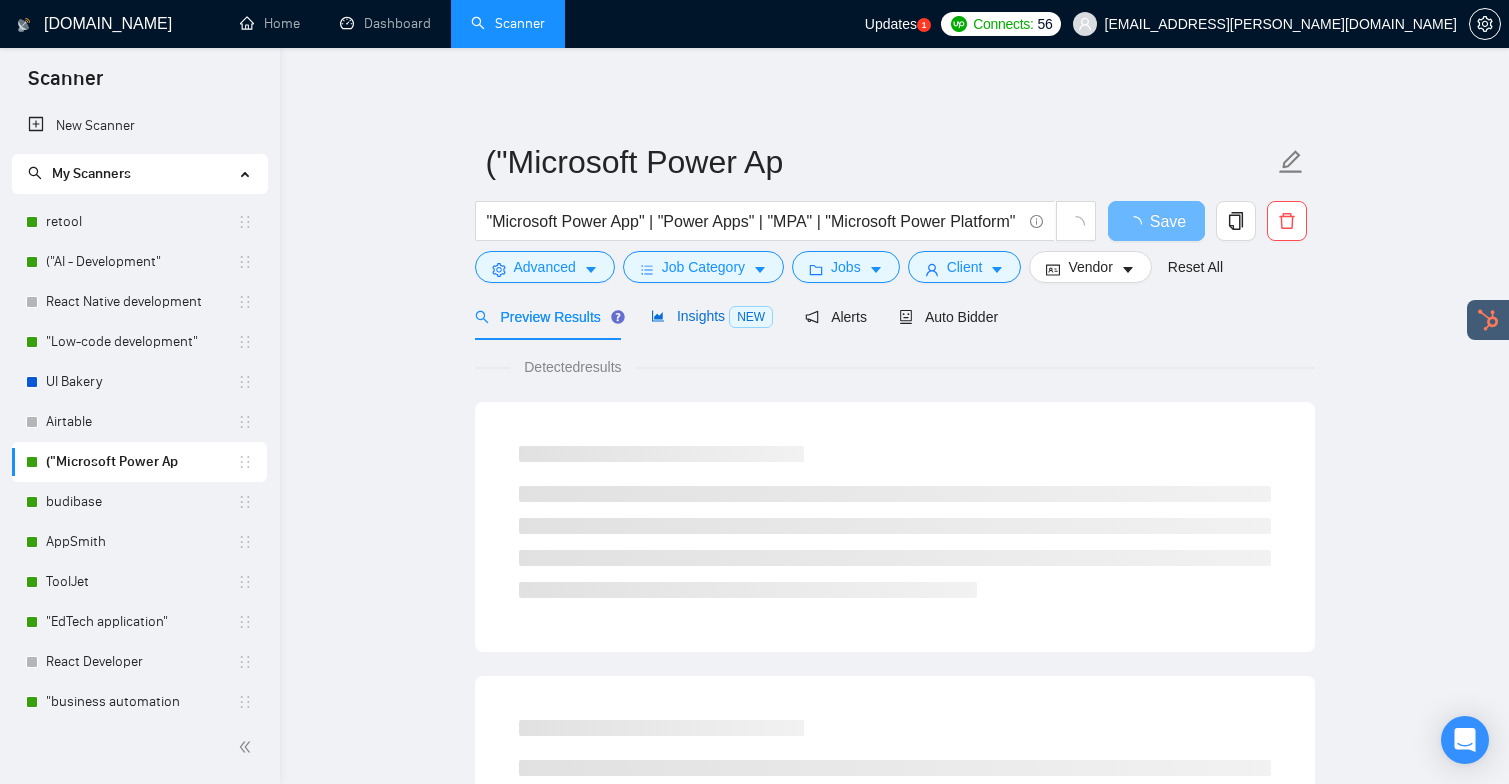 click on "Insights NEW" at bounding box center [712, 316] 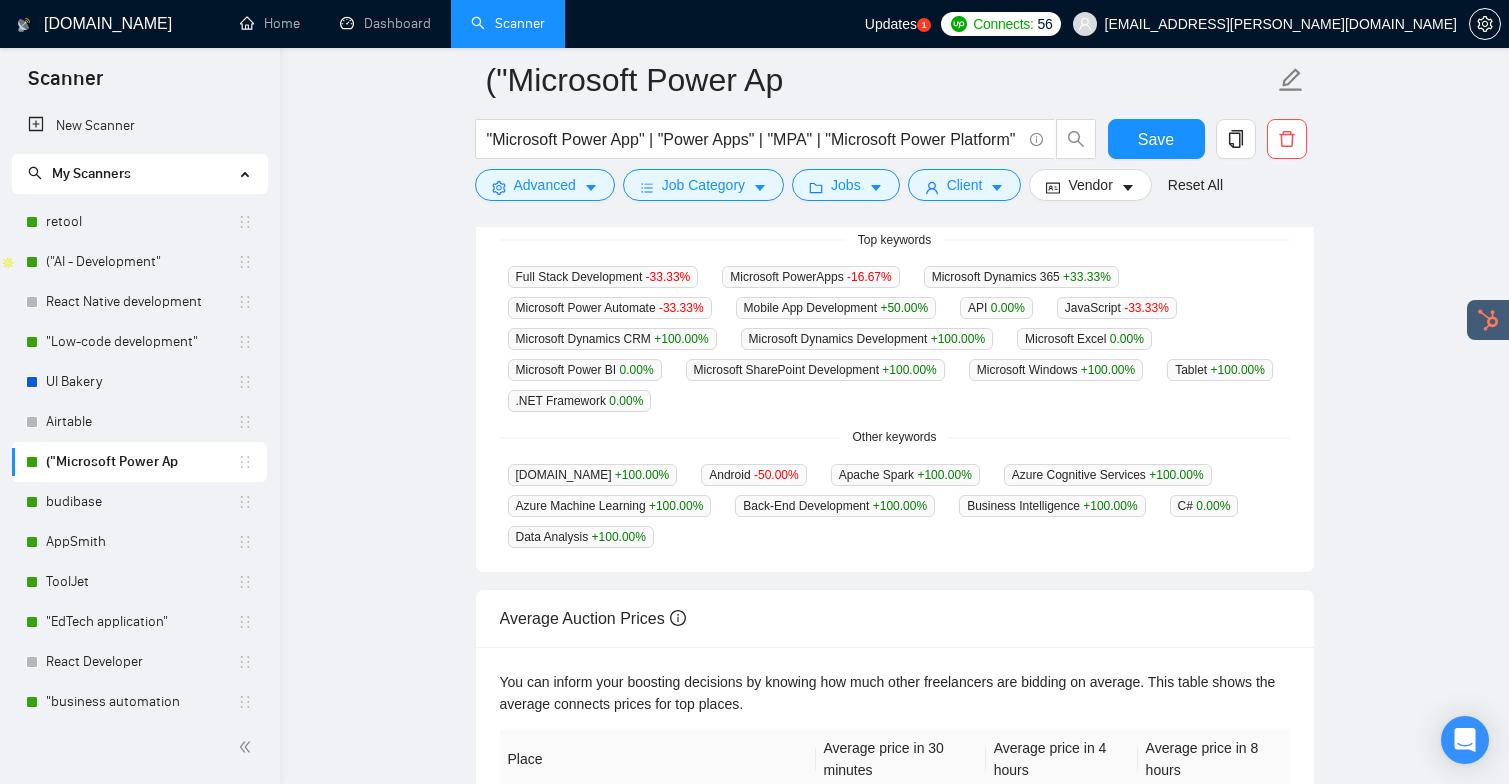 scroll, scrollTop: 506, scrollLeft: 0, axis: vertical 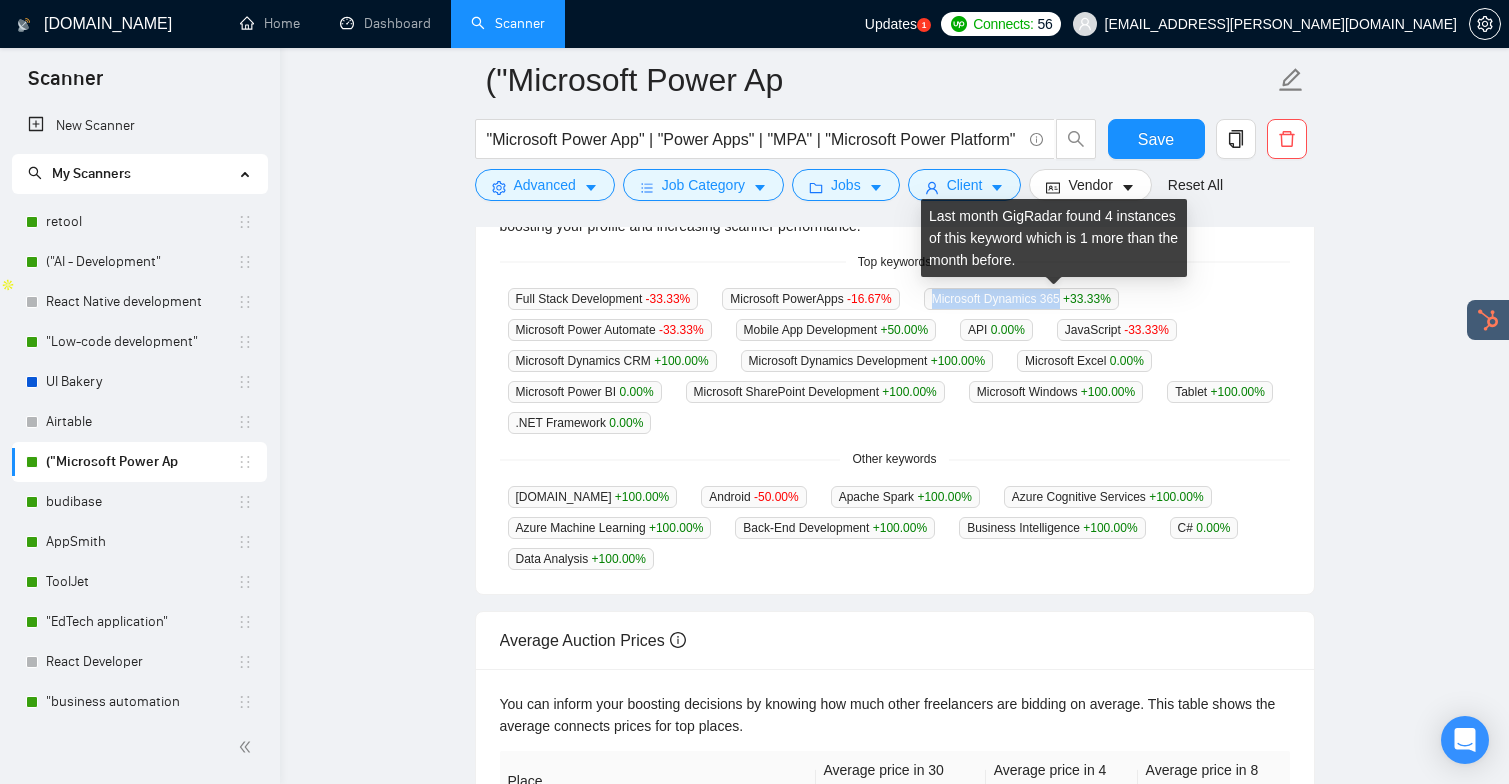 drag, startPoint x: 957, startPoint y: 298, endPoint x: 1093, endPoint y: 305, distance: 136.18002 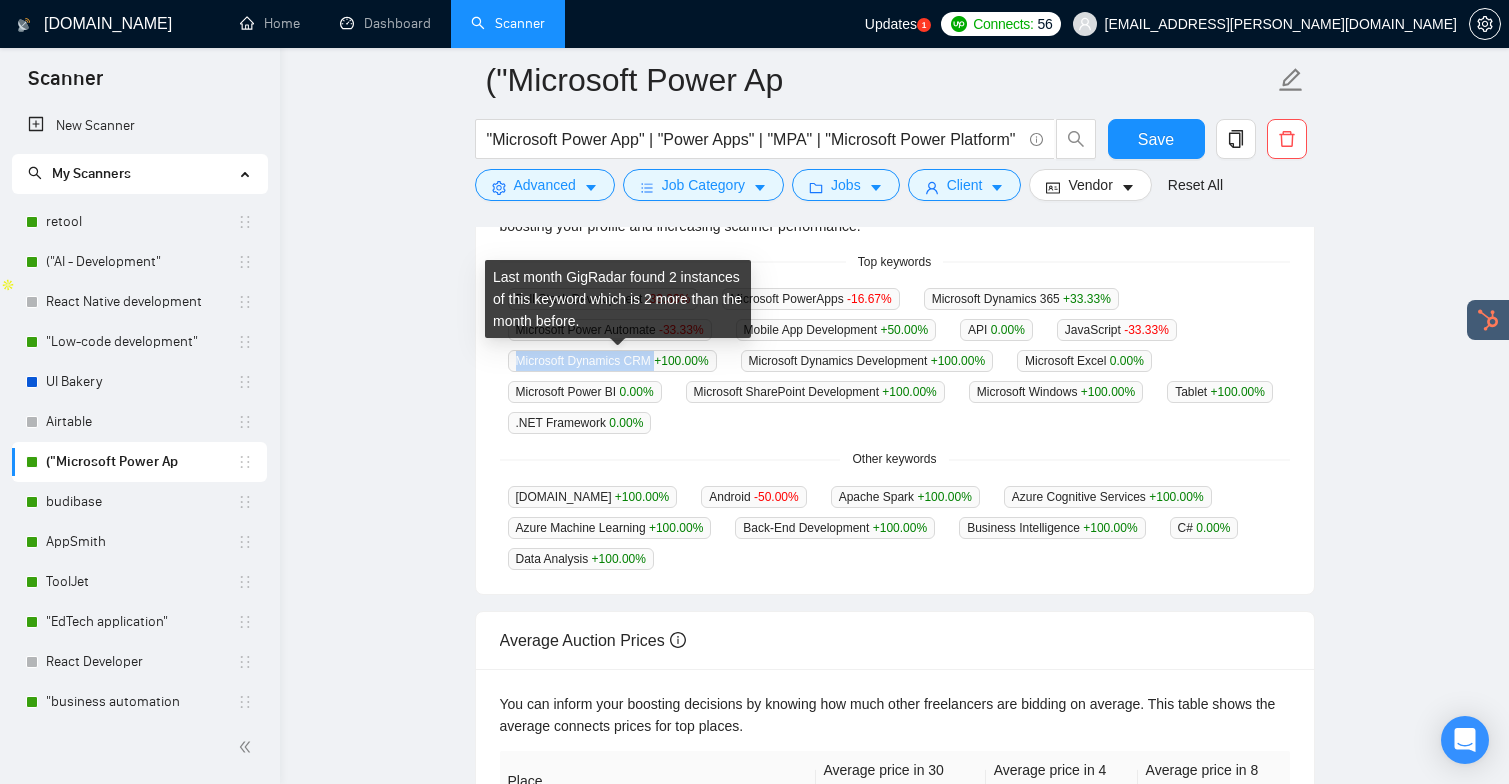 drag, startPoint x: 517, startPoint y: 361, endPoint x: 662, endPoint y: 365, distance: 145.05516 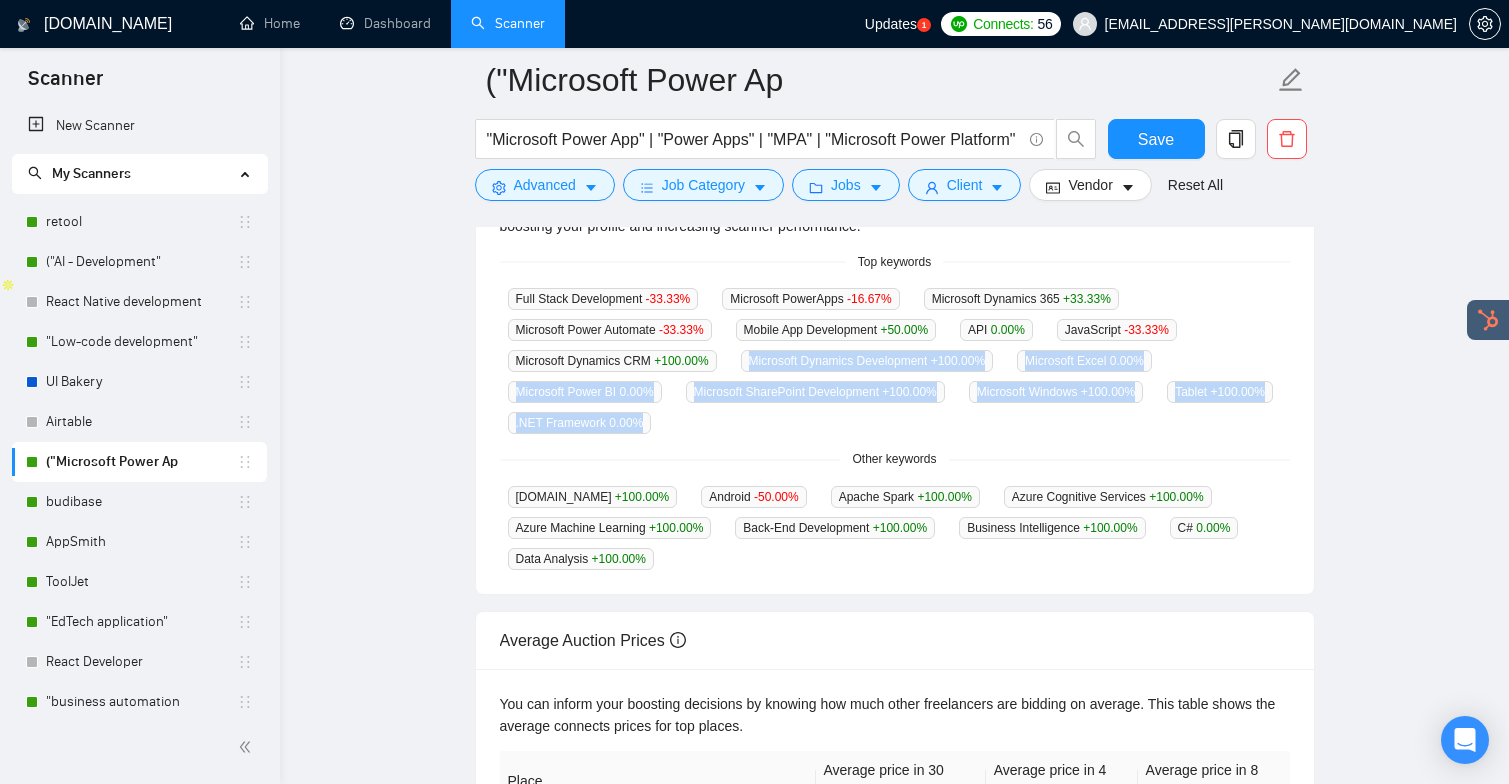drag, startPoint x: 760, startPoint y: 359, endPoint x: 877, endPoint y: 431, distance: 137.37904 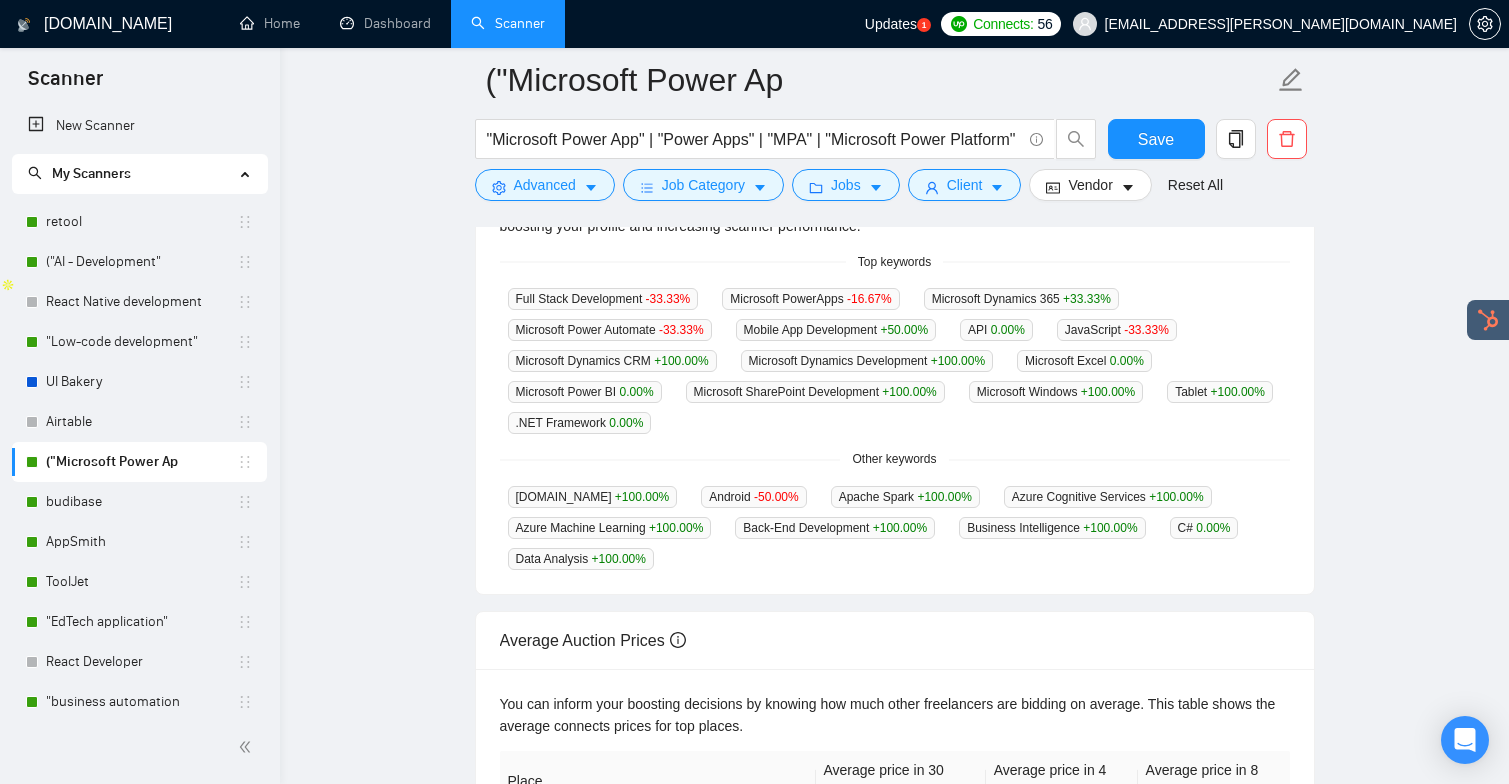 click on "GigRadar analyses the keywords used in the jobs found by this scanner to help you understand what kind of keywords are most frequently used by clients. Understanding the keywords that are common among the target jobs can be influential in boosting your profile and increasing scanner performance. Top keywords Full Stack Development   -33.33 % Microsoft PowerApps   -16.67 % Microsoft Dynamics 365   +33.33 % Microsoft Power Automate   -33.33 % Mobile App Development   +50.00 % API   0.00 % JavaScript   -33.33 % Microsoft Dynamics CRM   +100.00 % Microsoft Dynamics Development   +100.00 % Microsoft Excel   0.00 % Microsoft Power BI   0.00 % Microsoft SharePoint Development   +100.00 % Microsoft Windows   +100.00 % Tablet   +100.00 % .NET Framework   0.00 % Other keywords ASP.NET   +100.00 % Android   -50.00 % Apache Spark   +100.00 % Azure Cognitive Services   +100.00 % Azure Machine Learning   +100.00 % Back-End Development   +100.00 % Business Intelligence   +100.00 % C#   0.00 % Data Analysis   +100.00 %" at bounding box center [895, 371] 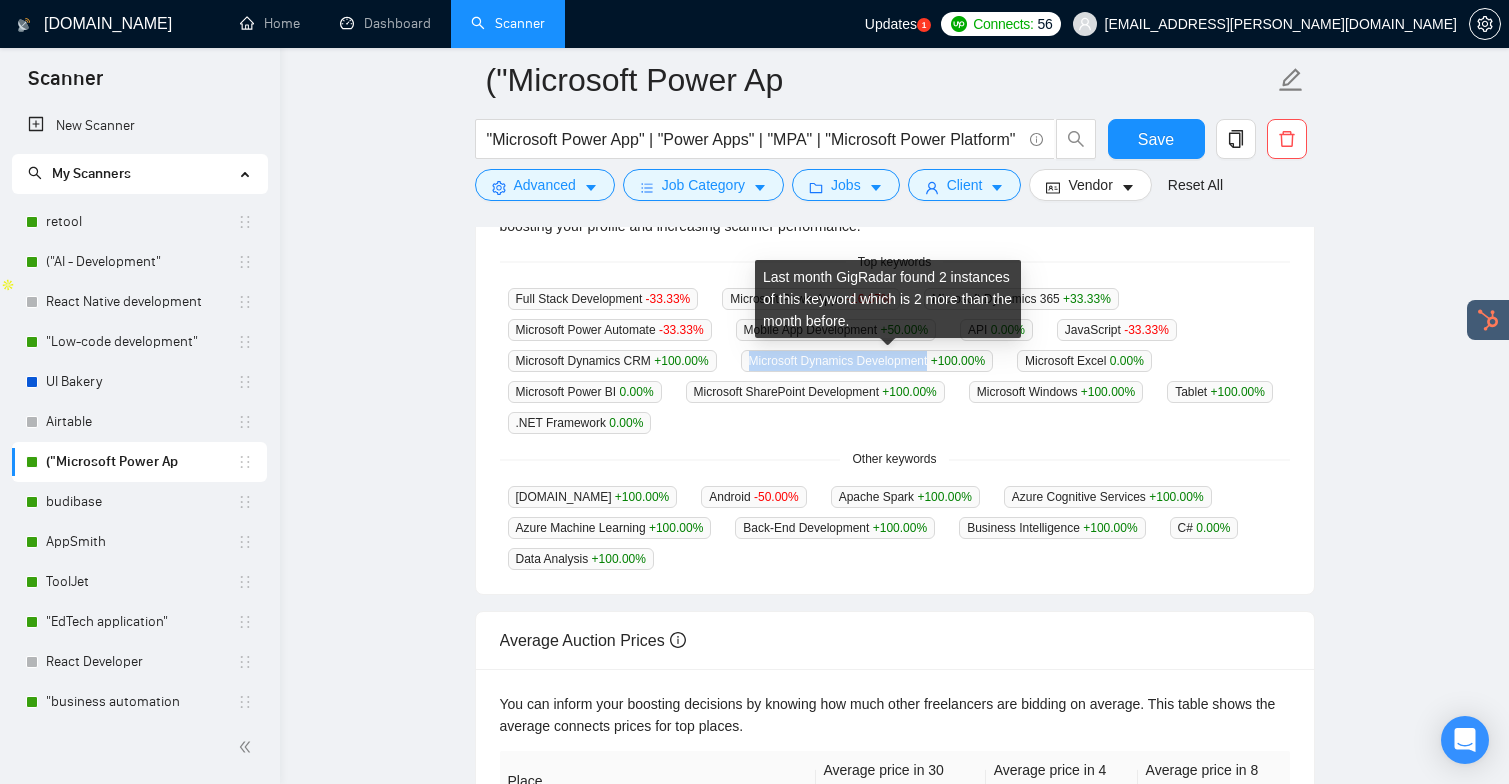 drag, startPoint x: 763, startPoint y: 357, endPoint x: 953, endPoint y: 365, distance: 190.16835 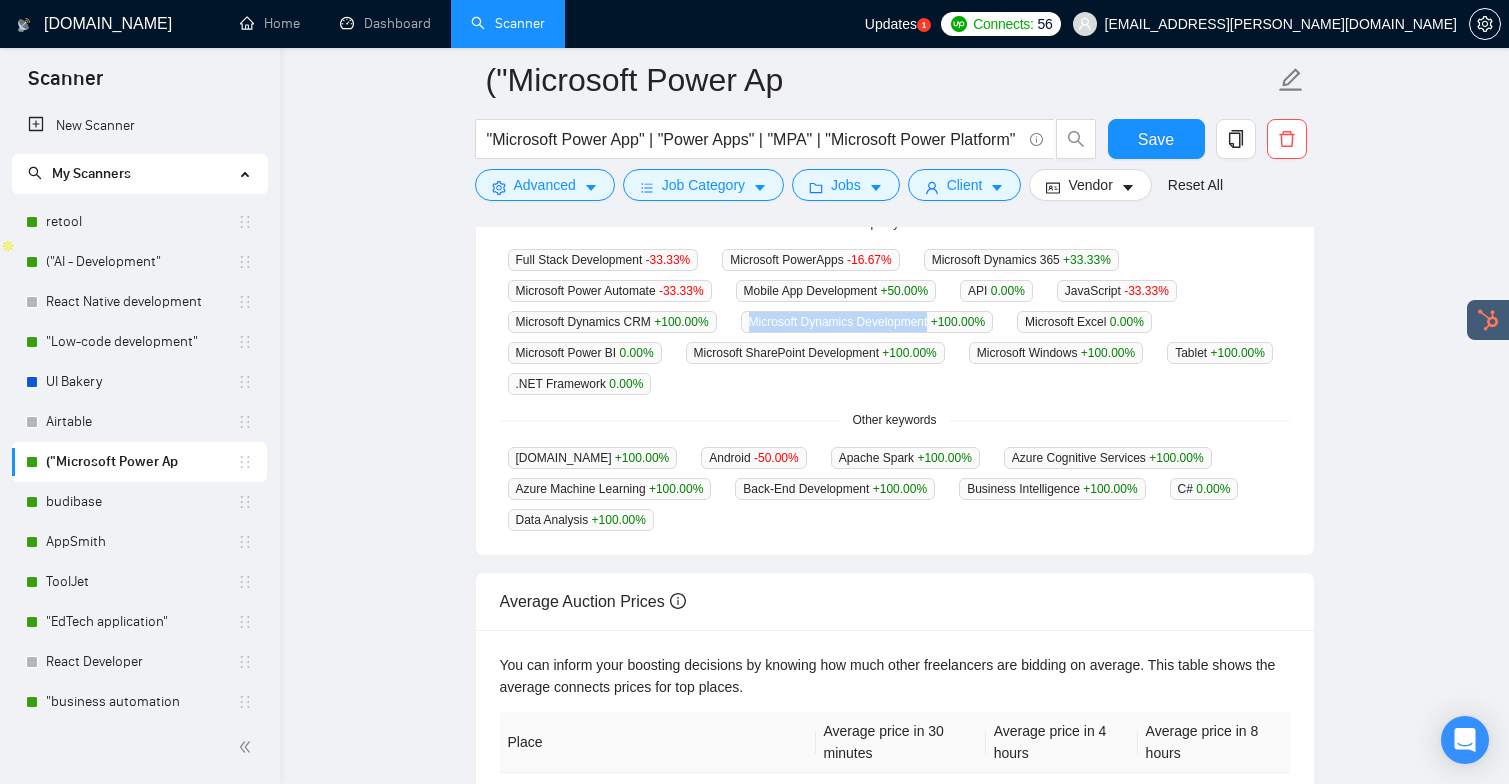 scroll, scrollTop: 548, scrollLeft: 0, axis: vertical 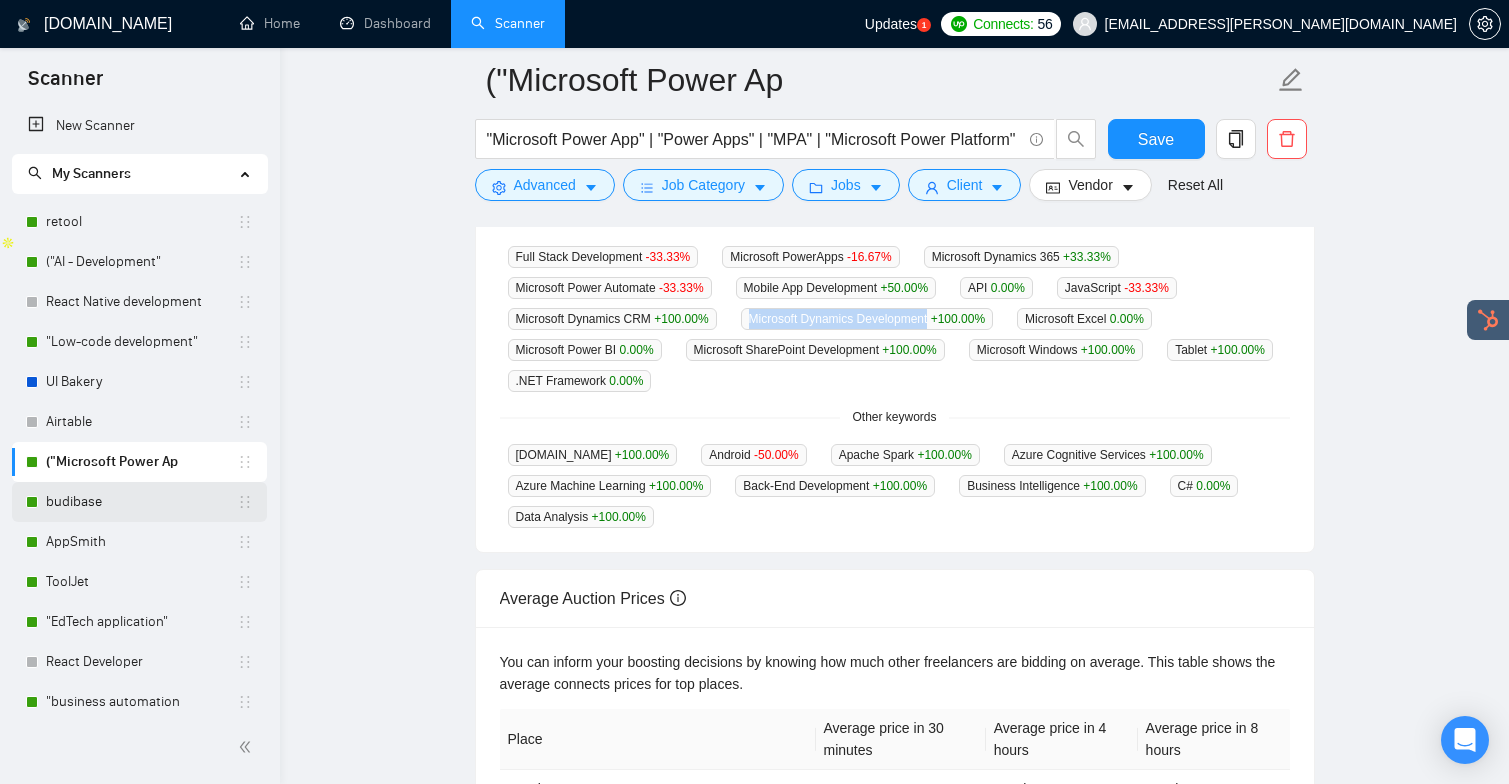 click on "budibase" at bounding box center (141, 502) 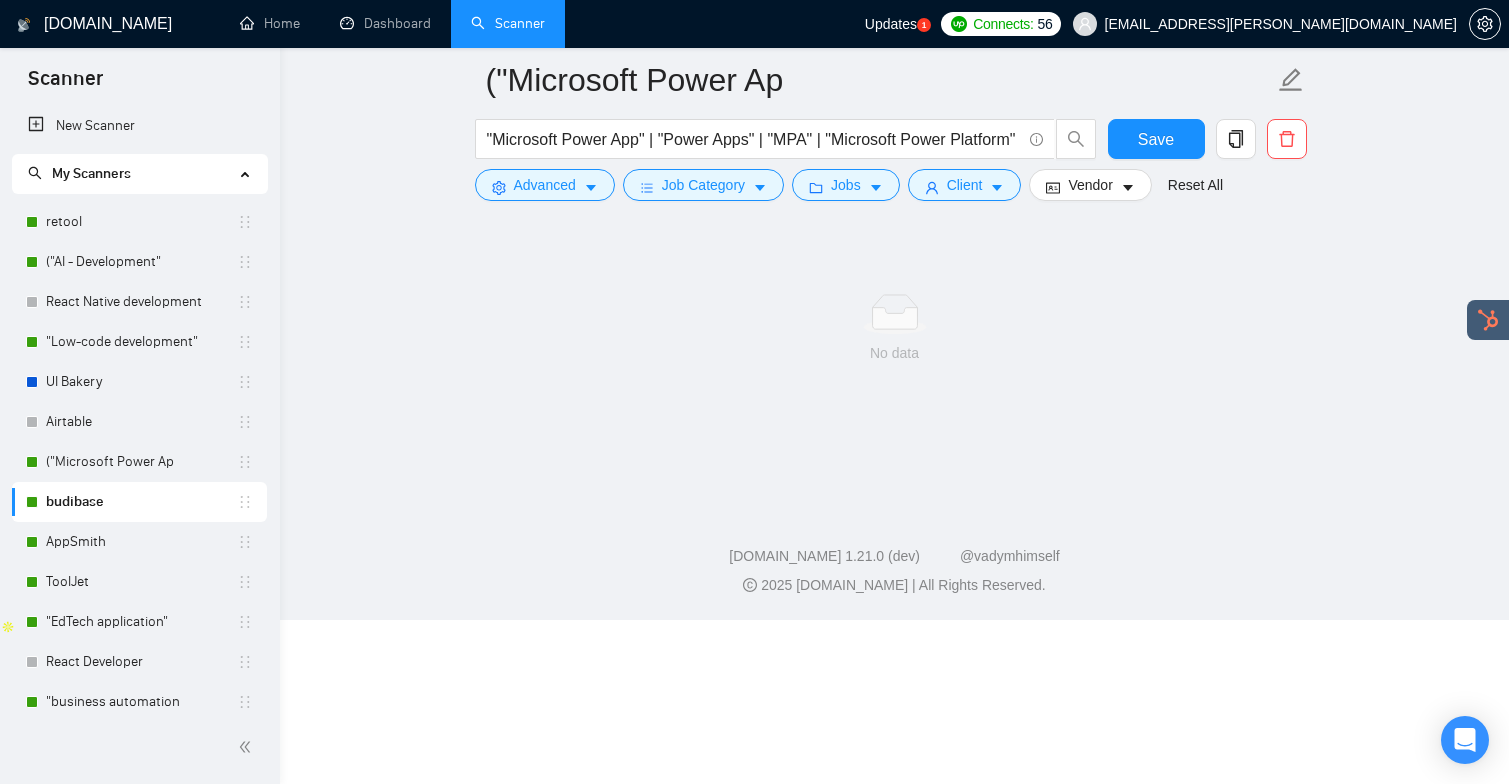 scroll, scrollTop: 0, scrollLeft: 0, axis: both 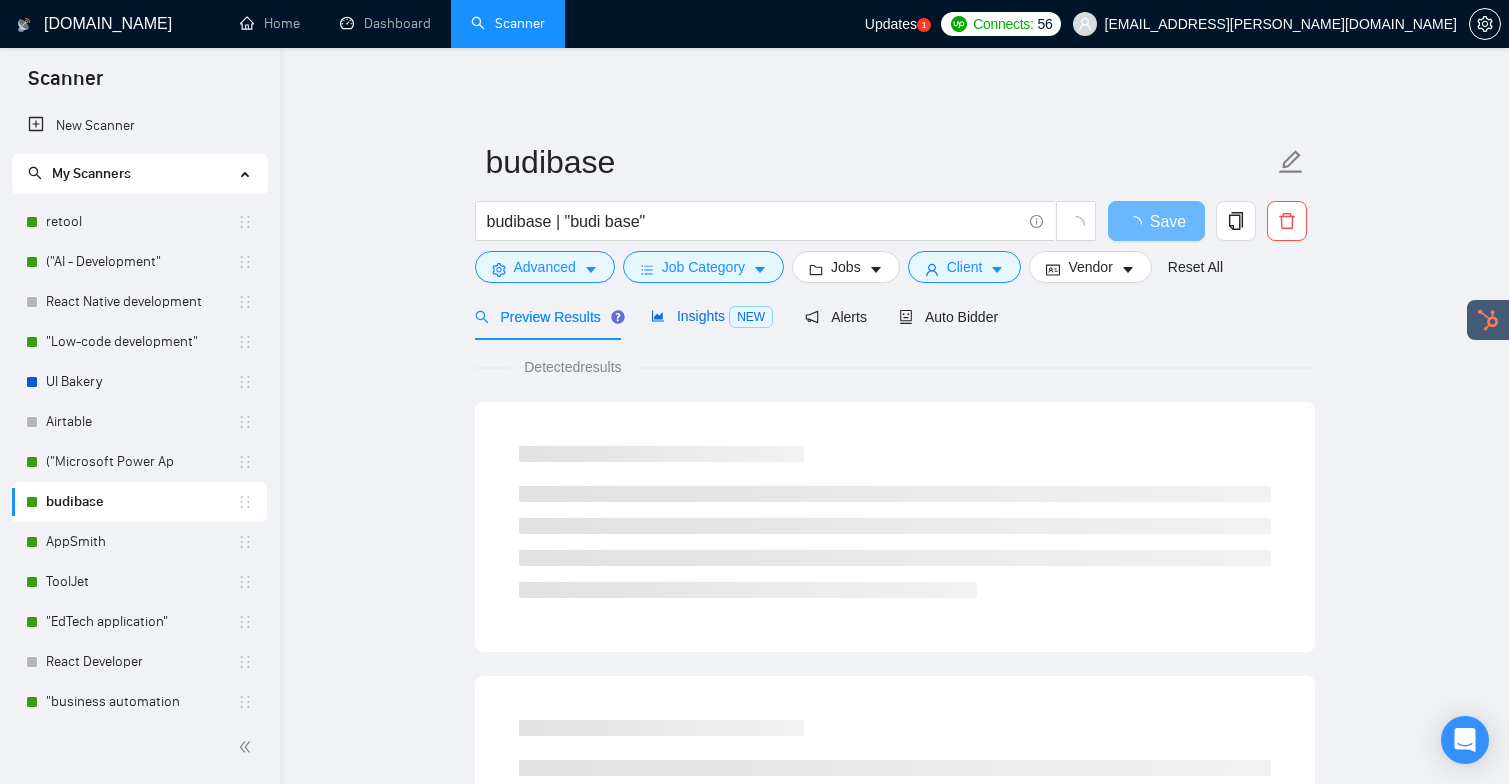 click on "Insights NEW" at bounding box center (712, 316) 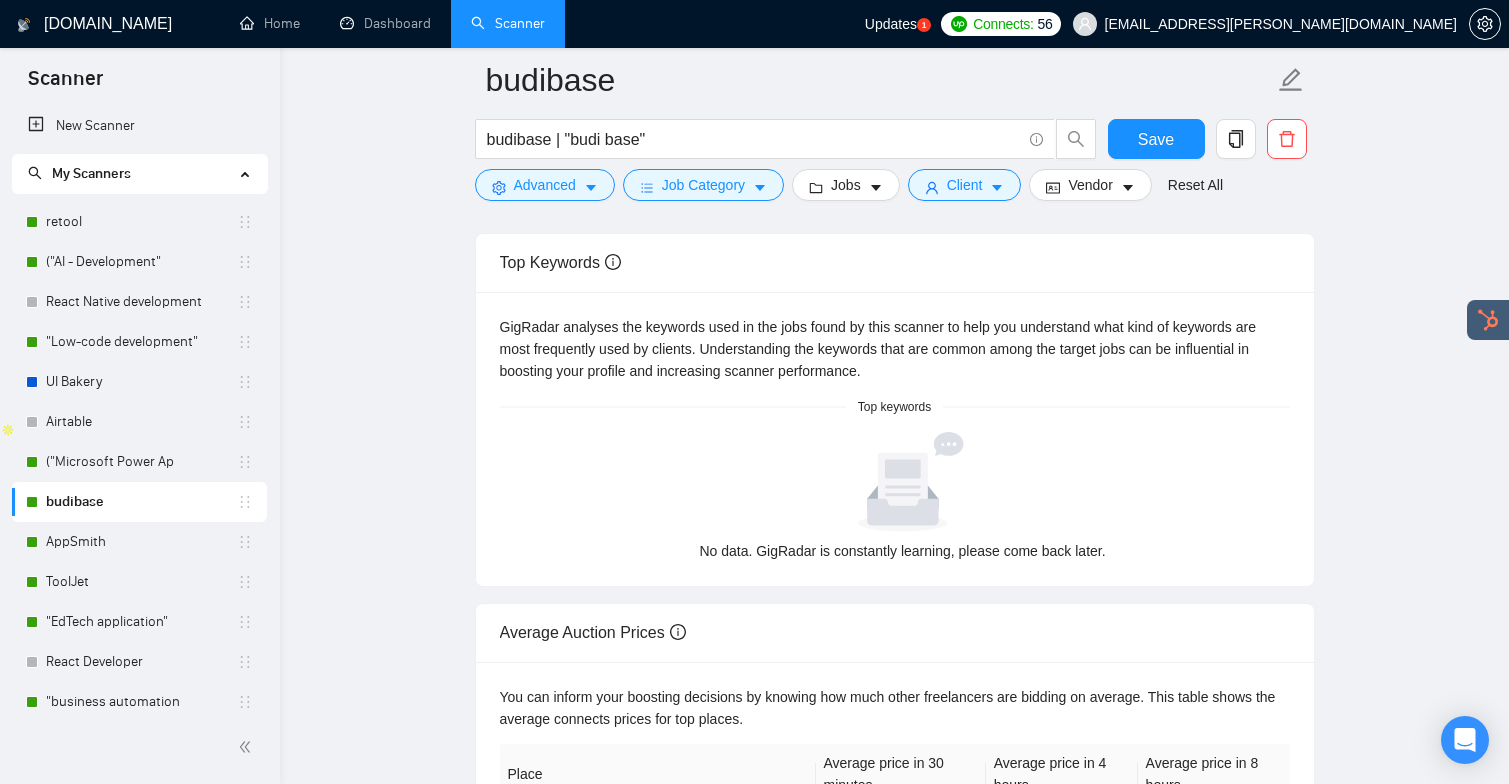 scroll, scrollTop: 594, scrollLeft: 0, axis: vertical 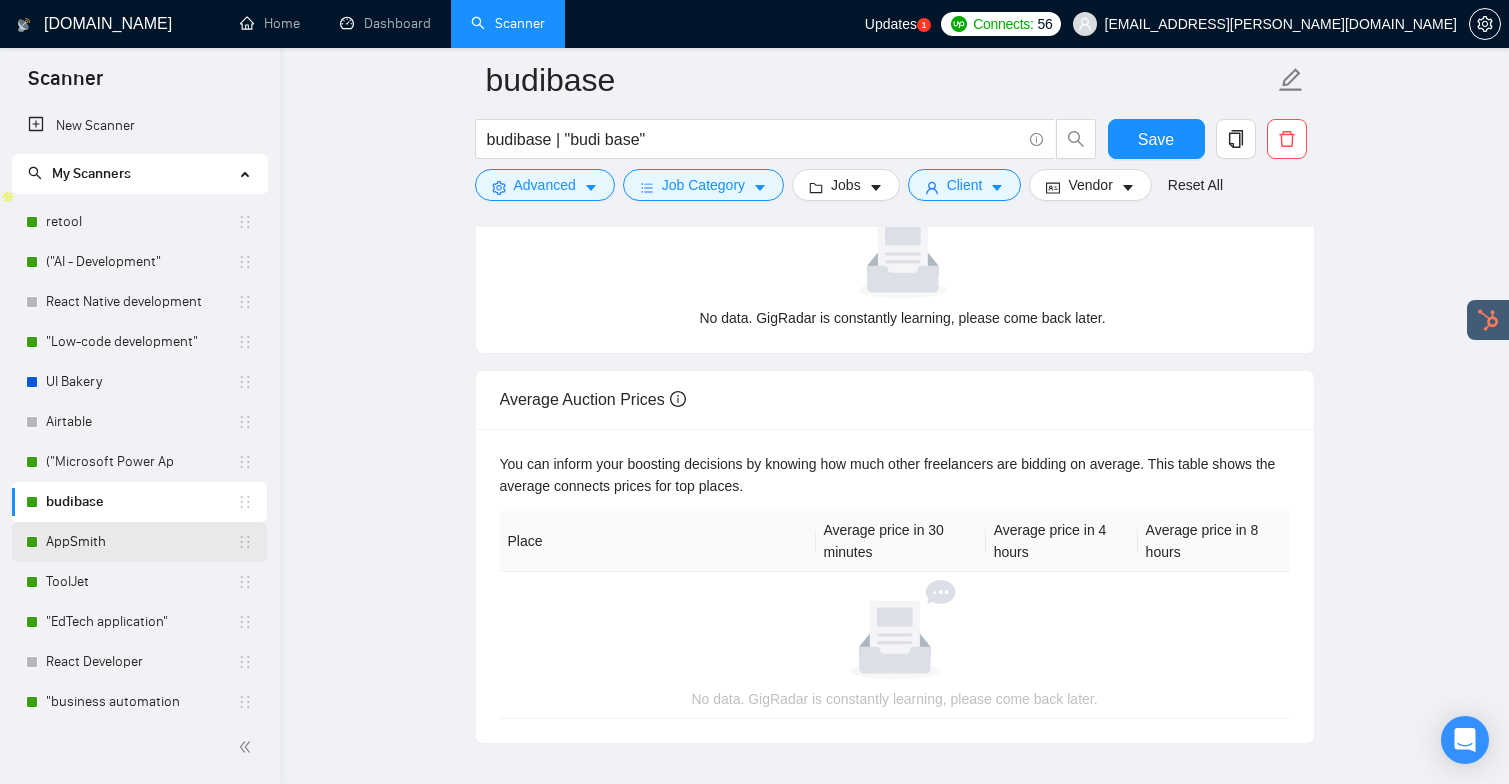 click on "AppSmith" at bounding box center (141, 542) 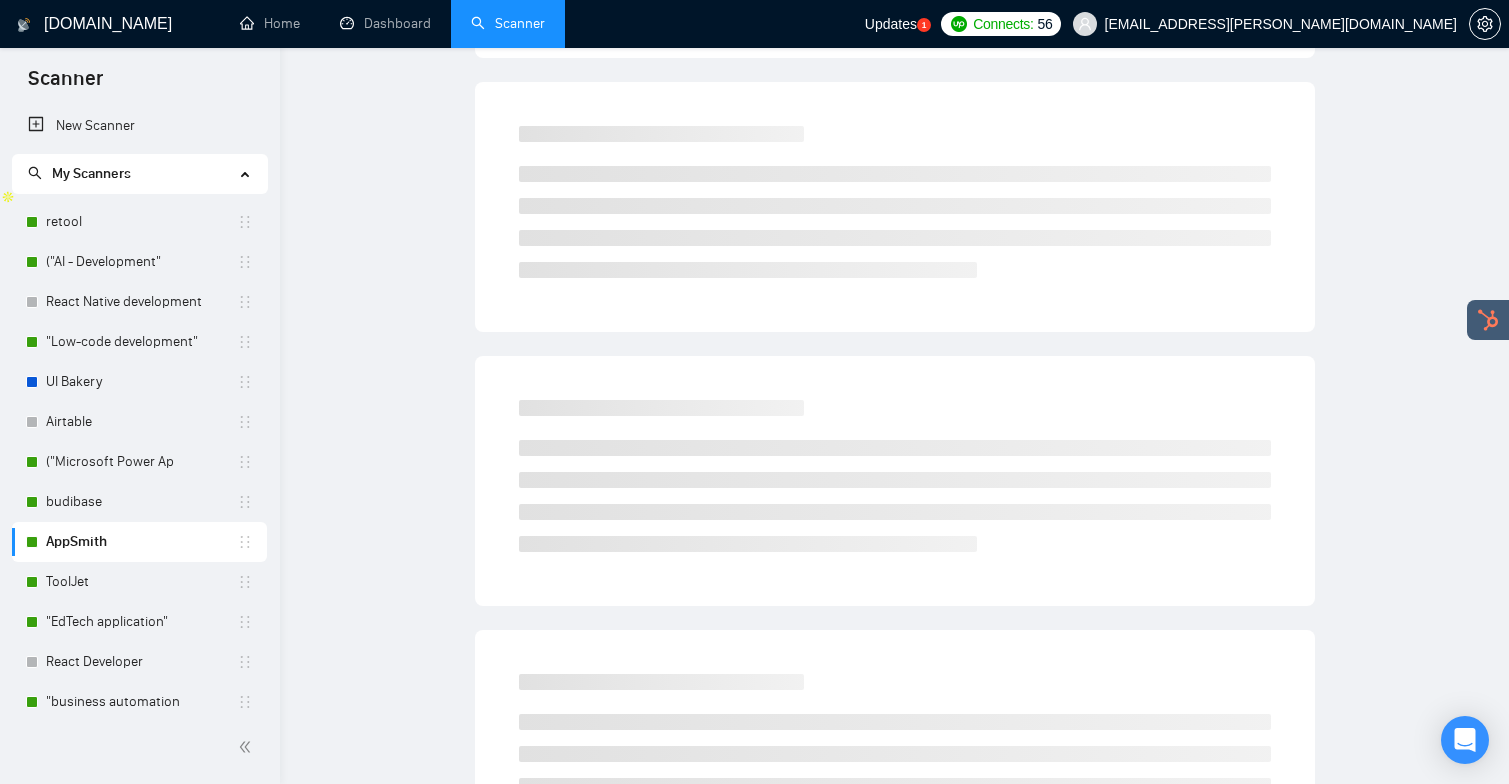 scroll, scrollTop: 0, scrollLeft: 0, axis: both 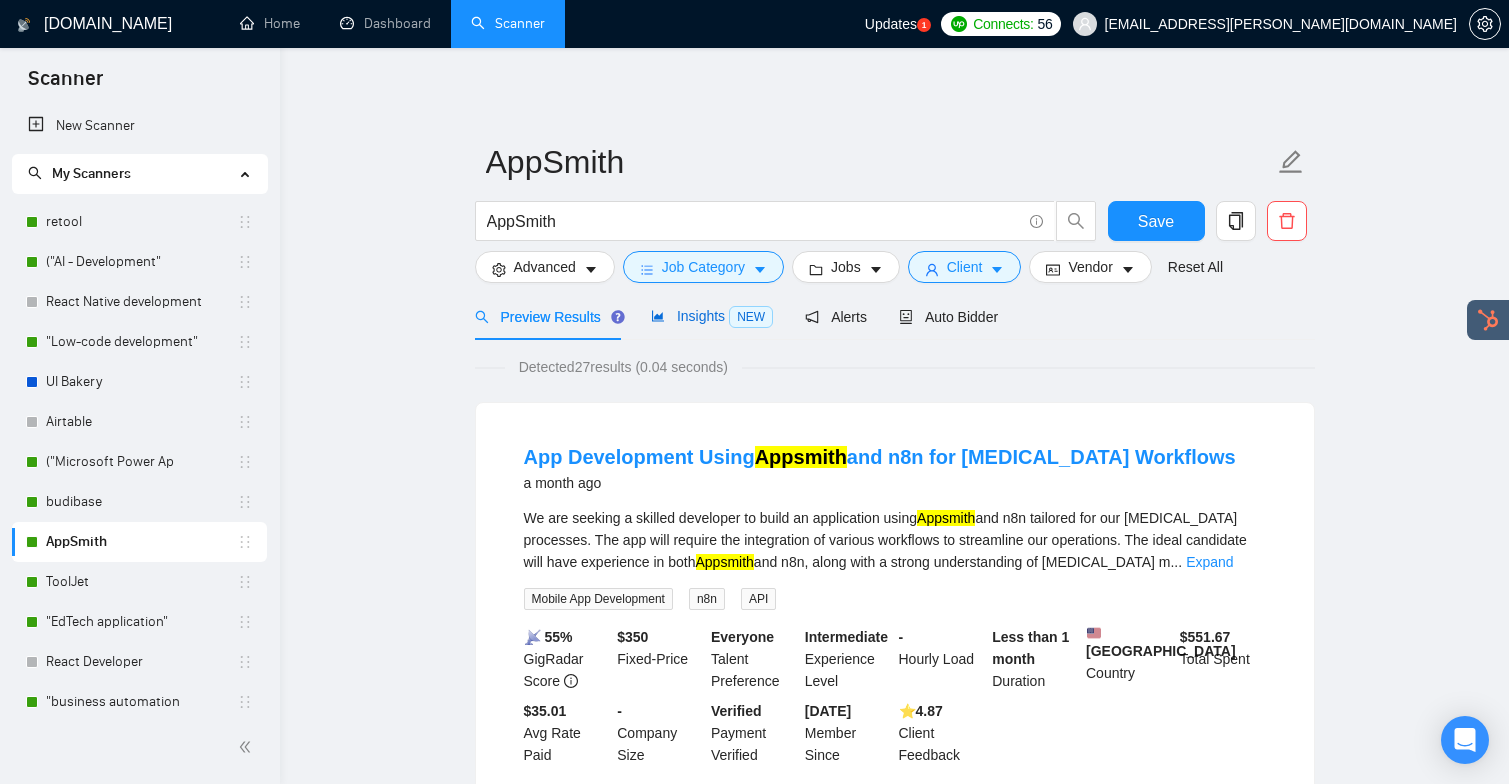 drag, startPoint x: 666, startPoint y: 311, endPoint x: 667, endPoint y: 329, distance: 18.027756 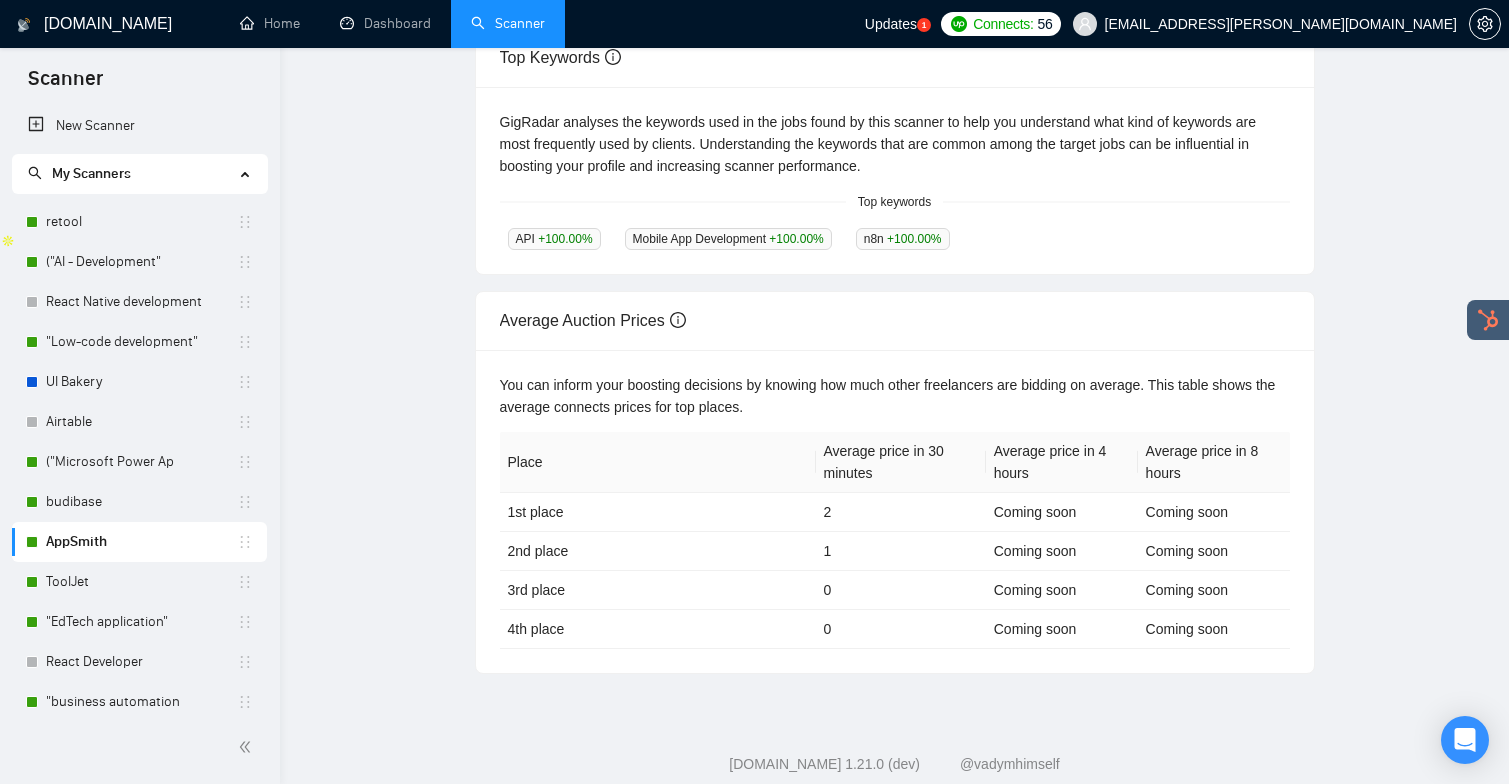 scroll, scrollTop: 608, scrollLeft: 0, axis: vertical 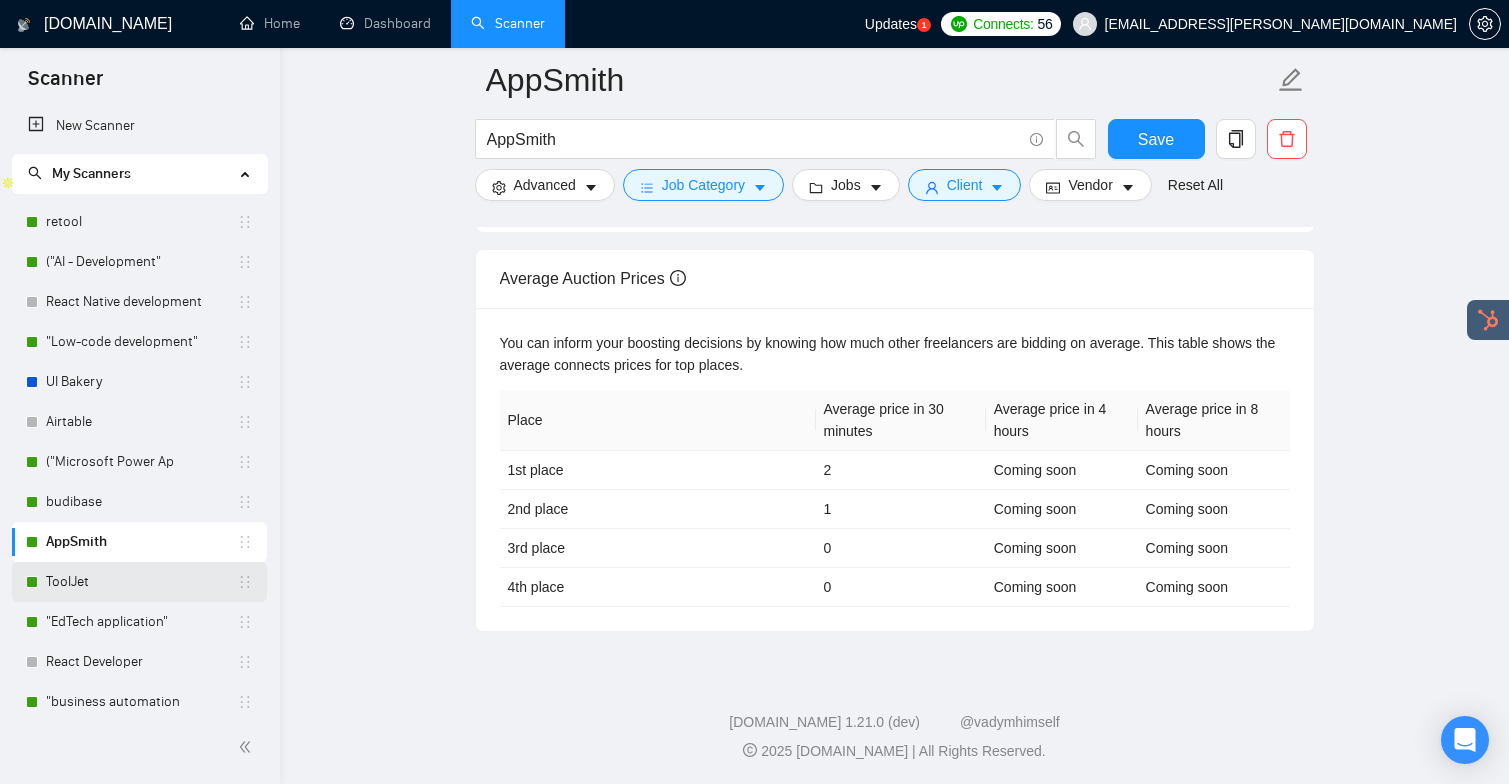 click on "ToolJet" at bounding box center [141, 582] 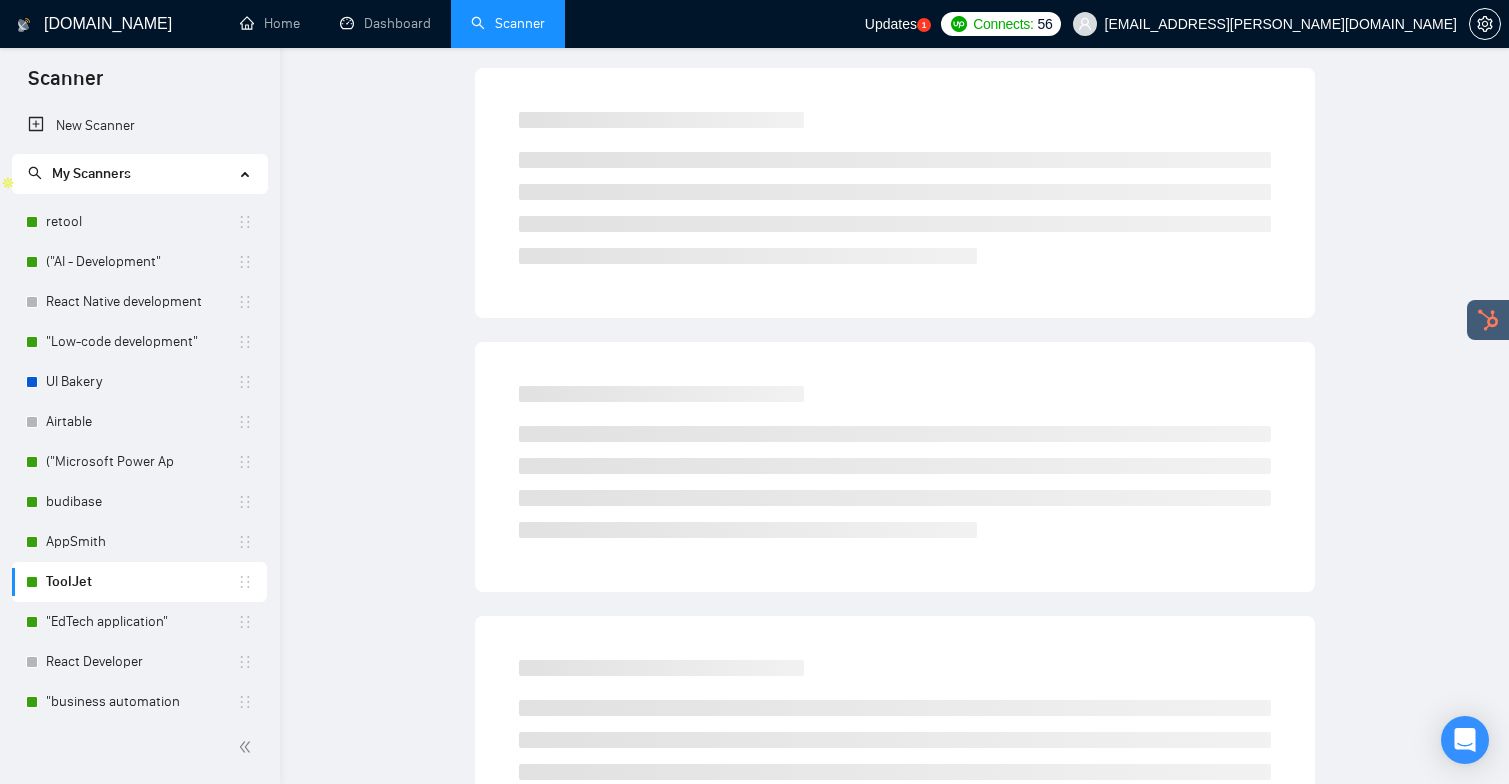 scroll, scrollTop: 0, scrollLeft: 0, axis: both 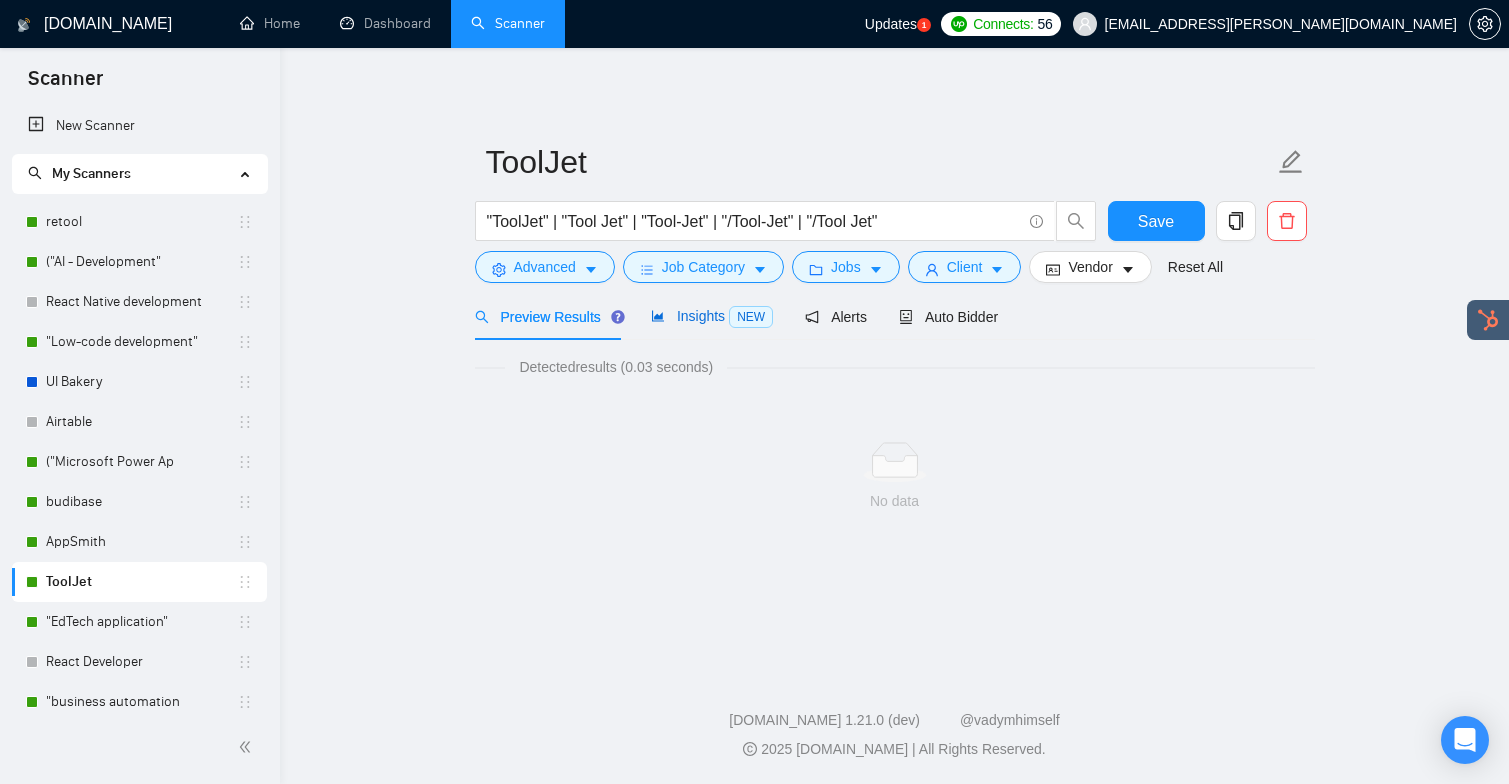 click on "Insights NEW" at bounding box center [712, 316] 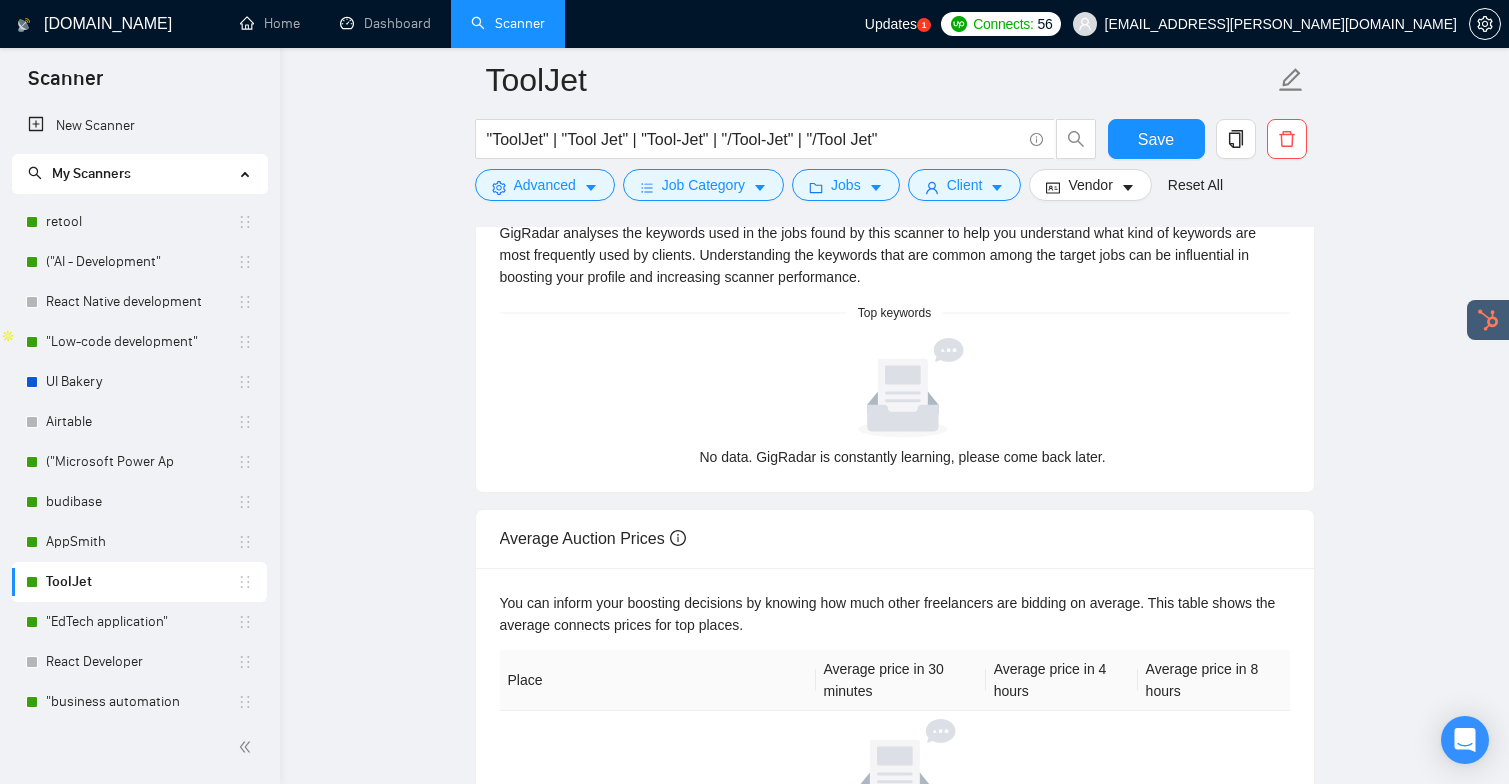 scroll, scrollTop: 521, scrollLeft: 0, axis: vertical 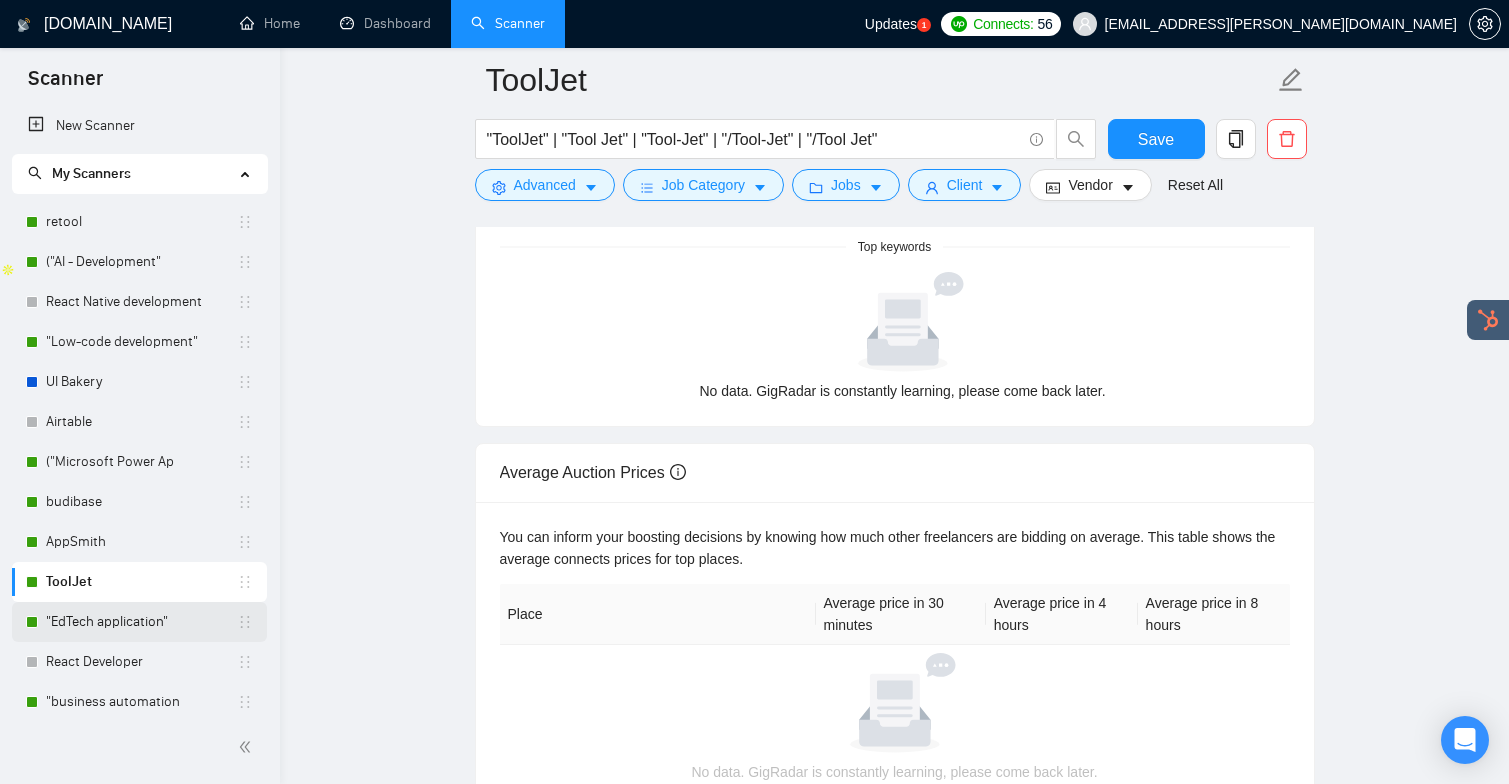 click on ""EdTech application"" at bounding box center [141, 622] 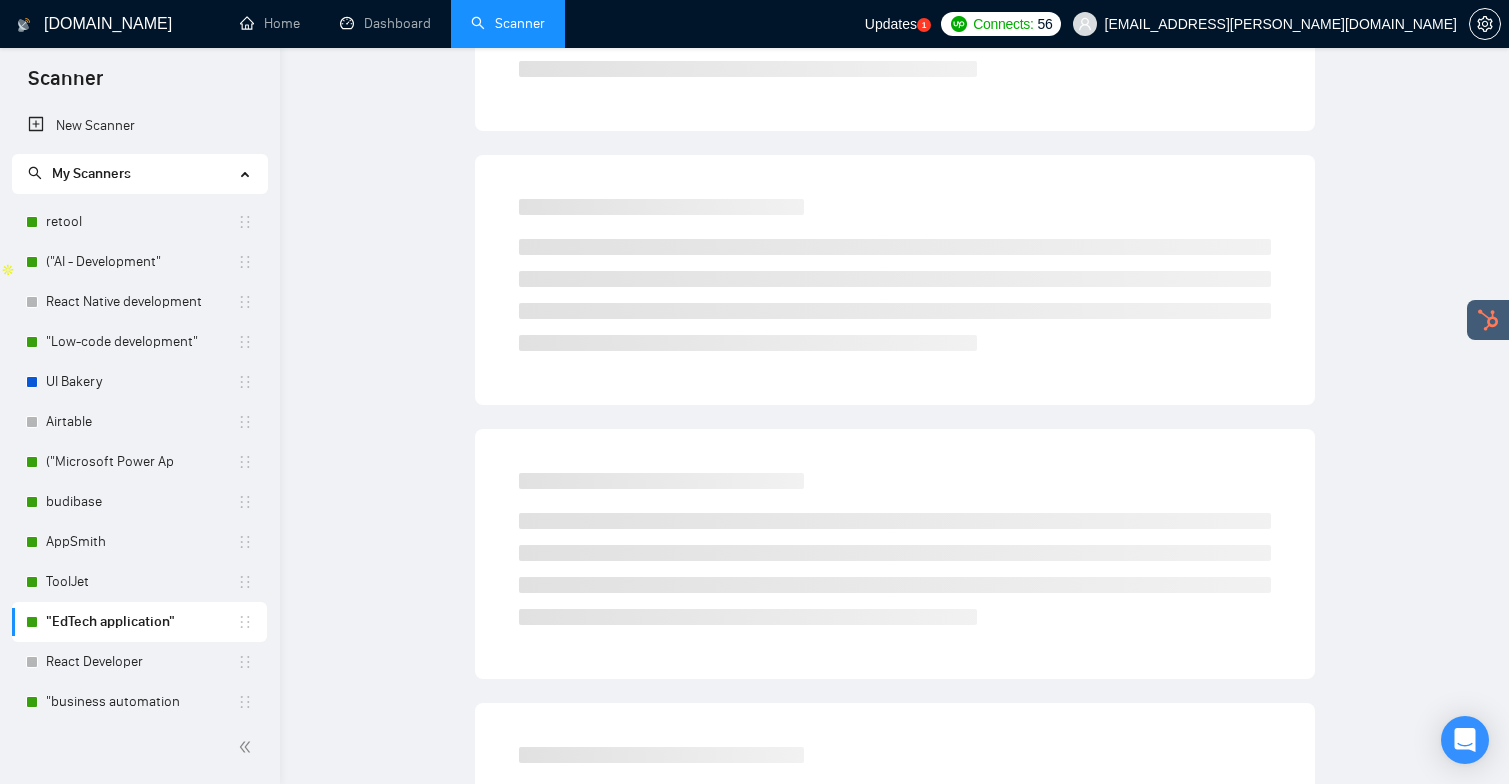 scroll, scrollTop: 0, scrollLeft: 0, axis: both 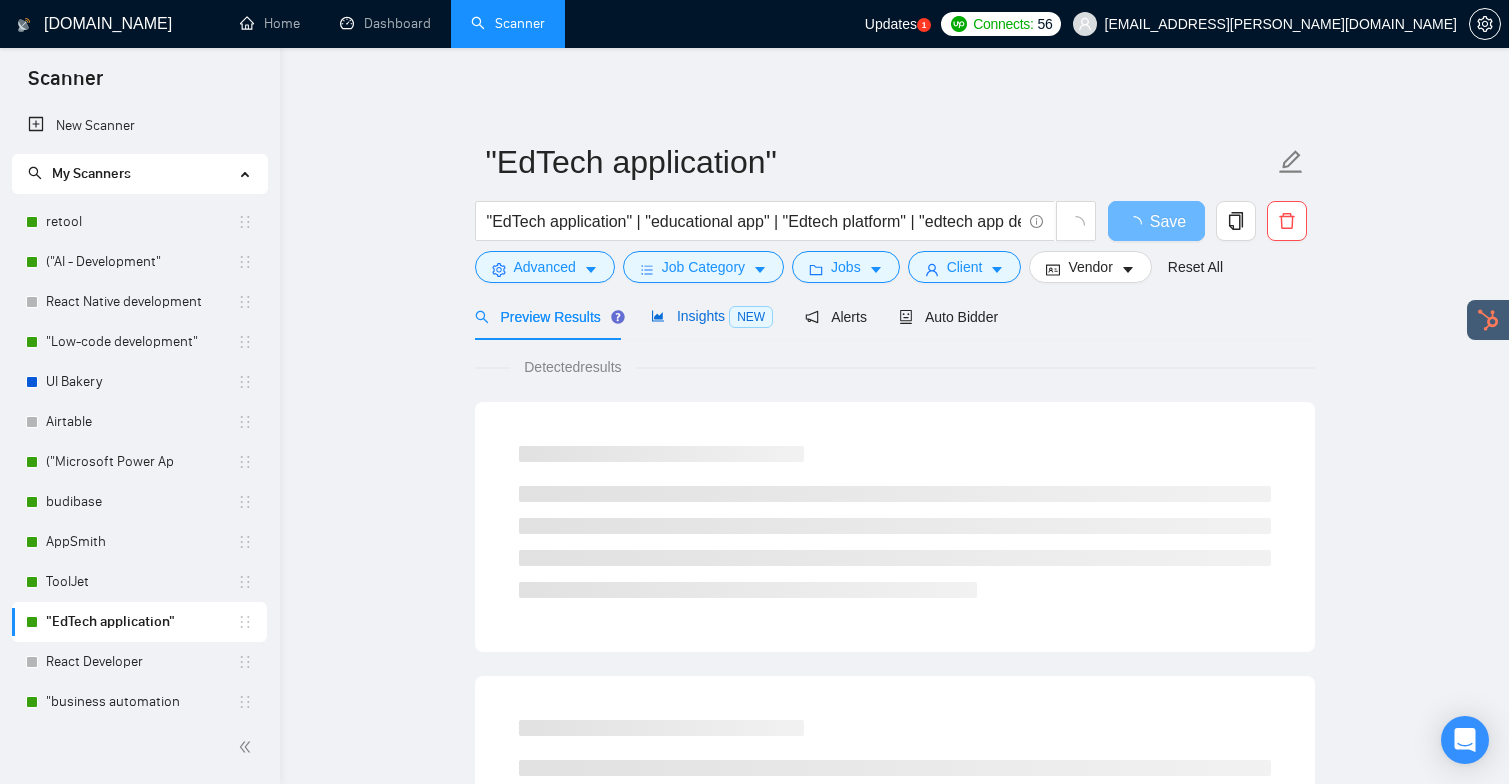click on "Insights NEW" at bounding box center [712, 316] 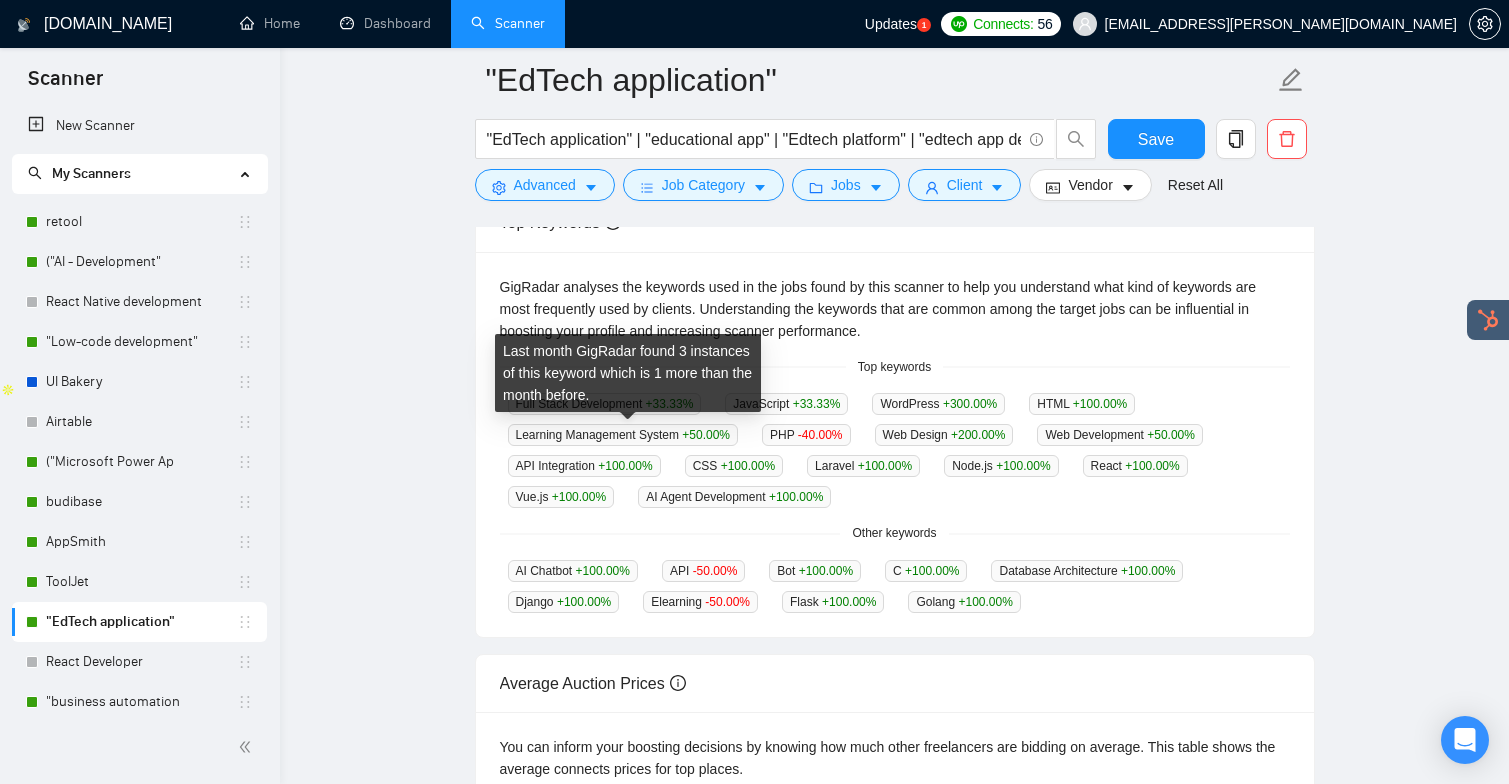 scroll, scrollTop: 423, scrollLeft: 0, axis: vertical 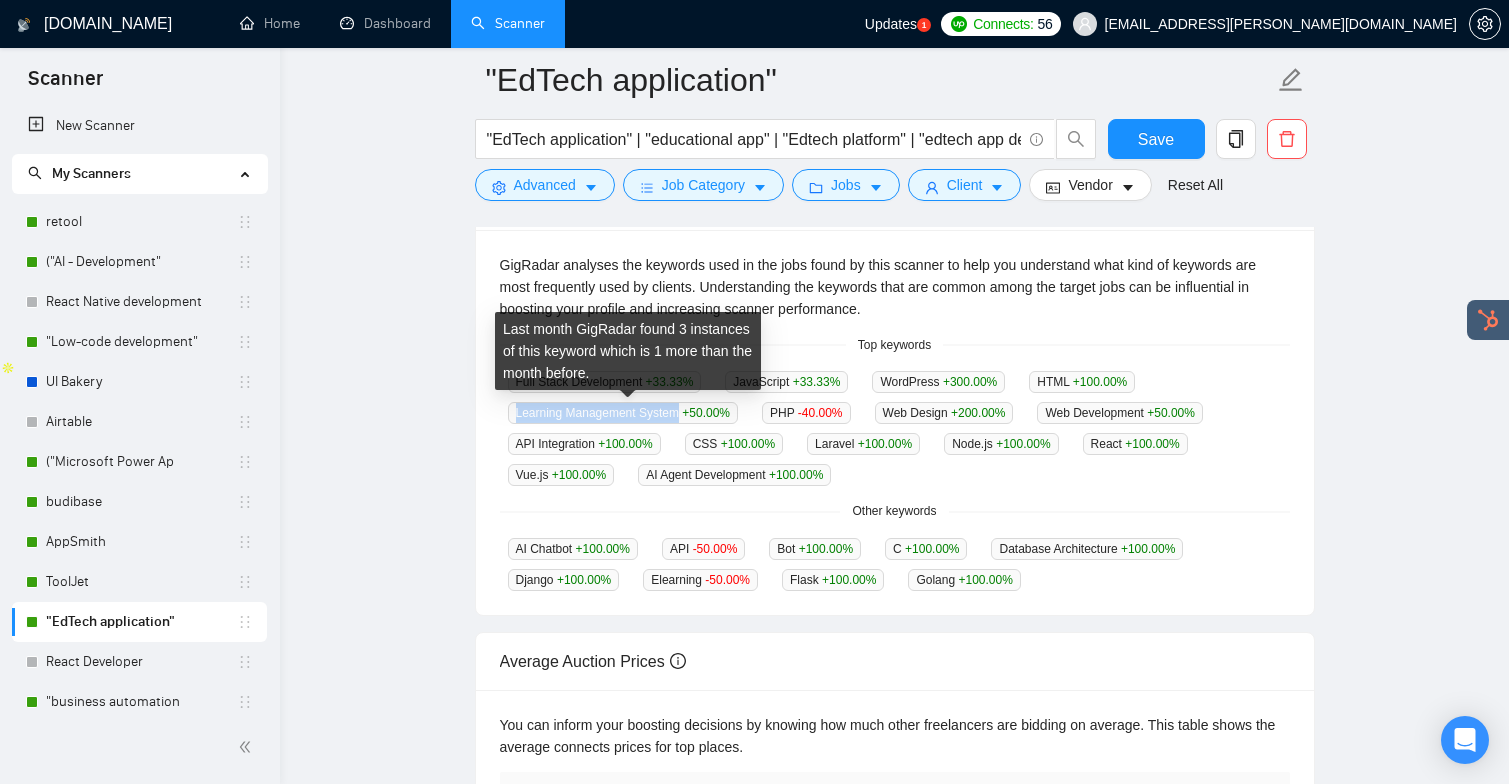 drag, startPoint x: 513, startPoint y: 414, endPoint x: 686, endPoint y: 418, distance: 173.04623 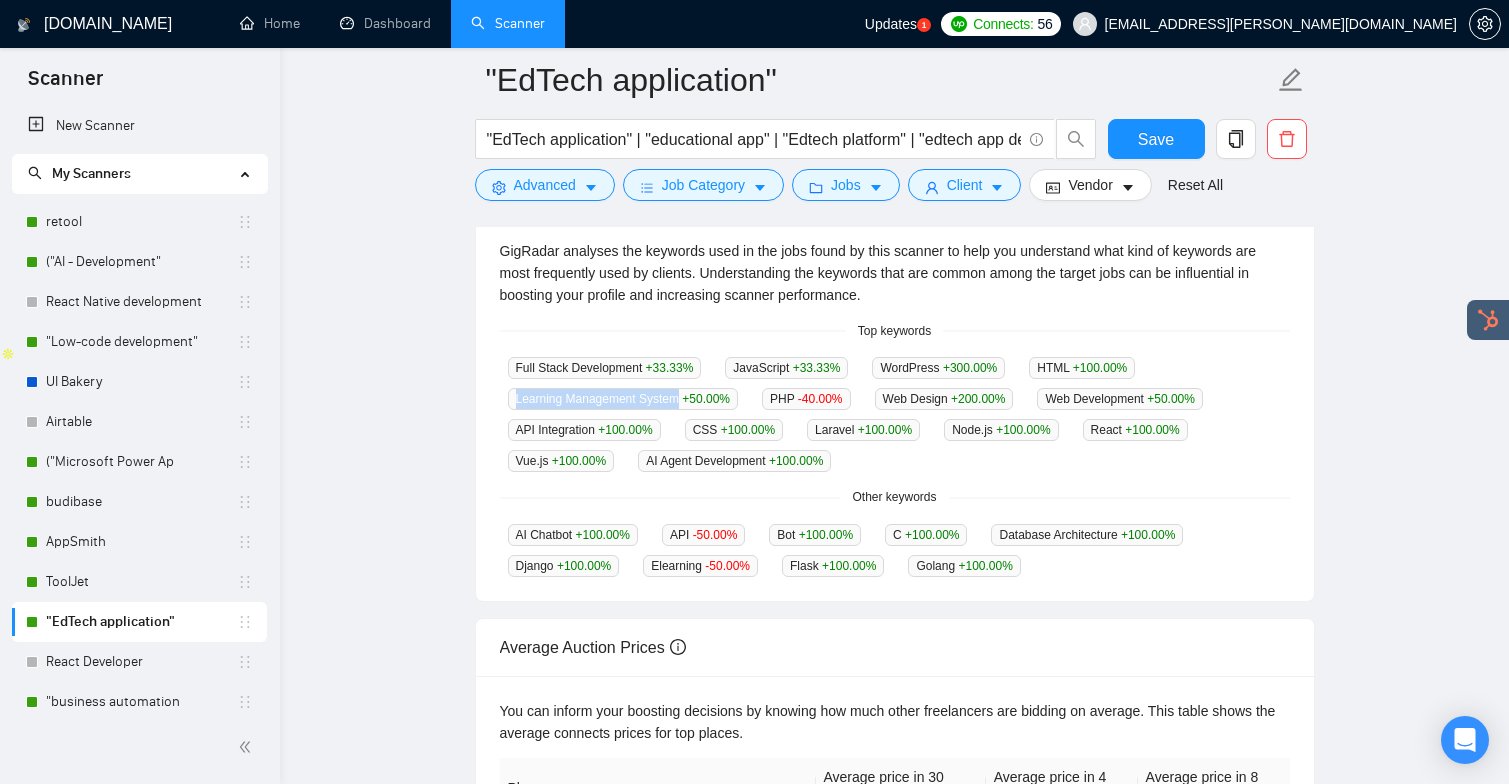 scroll, scrollTop: 446, scrollLeft: 0, axis: vertical 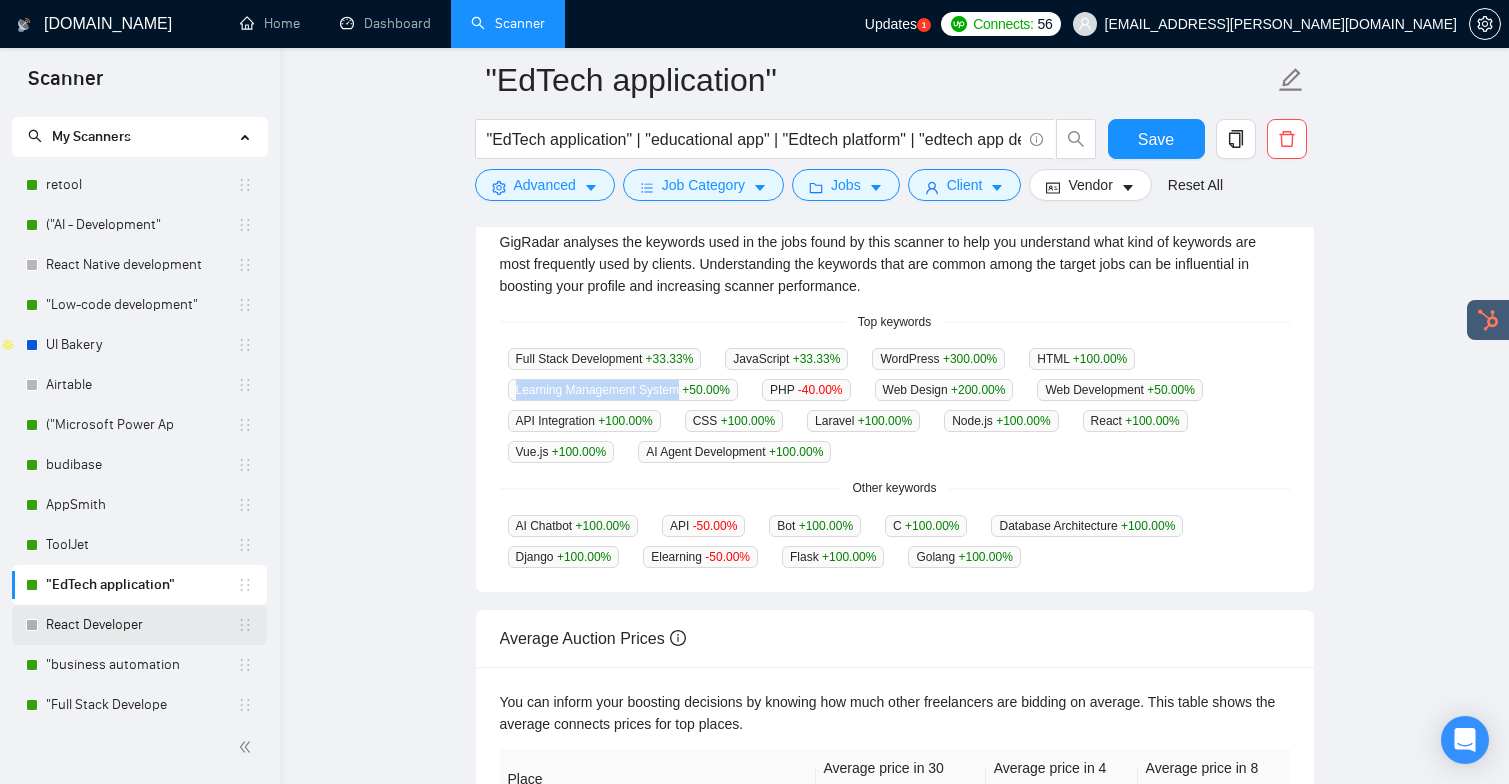 click on "React Developer" at bounding box center [141, 625] 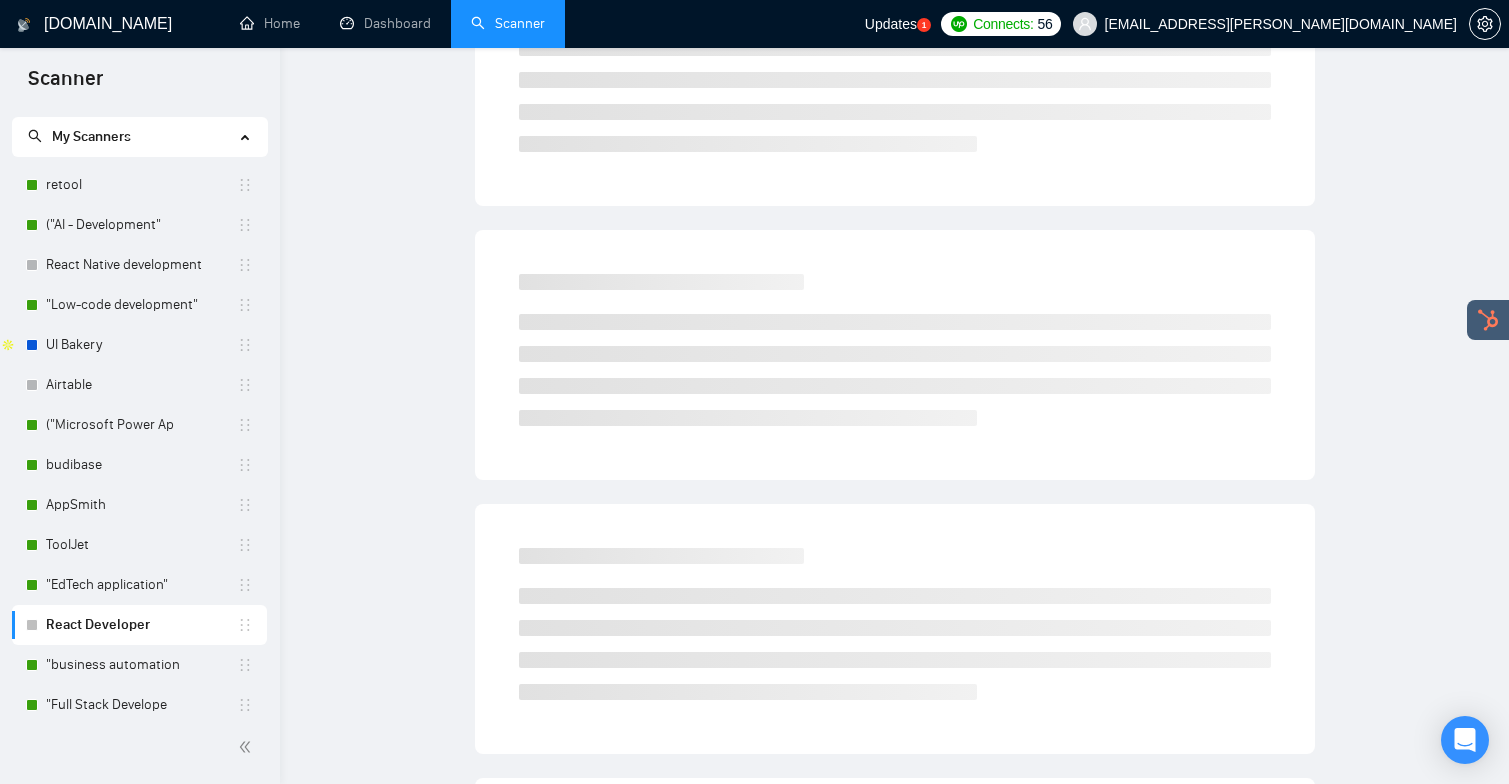 scroll, scrollTop: 0, scrollLeft: 0, axis: both 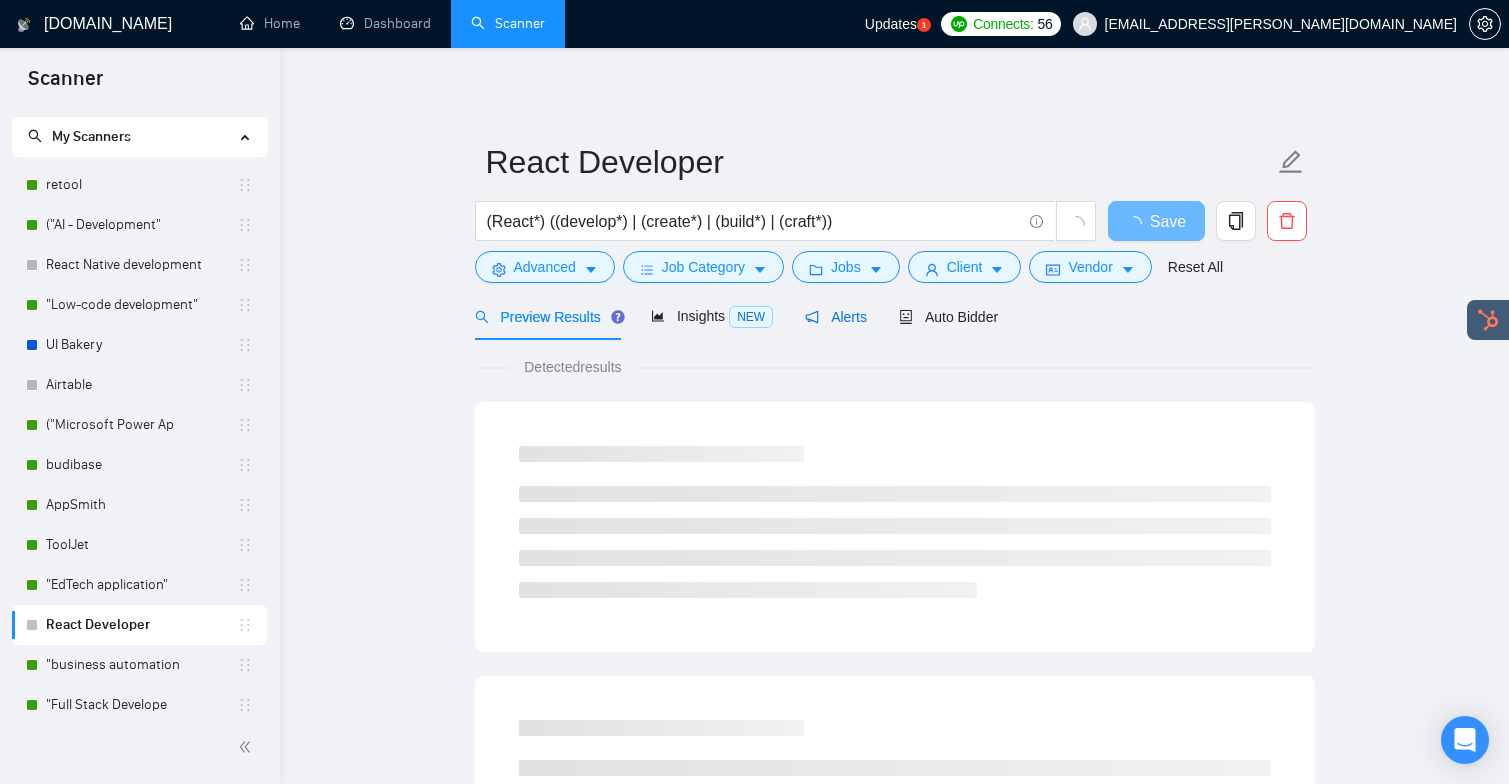 click on "Alerts" at bounding box center [836, 317] 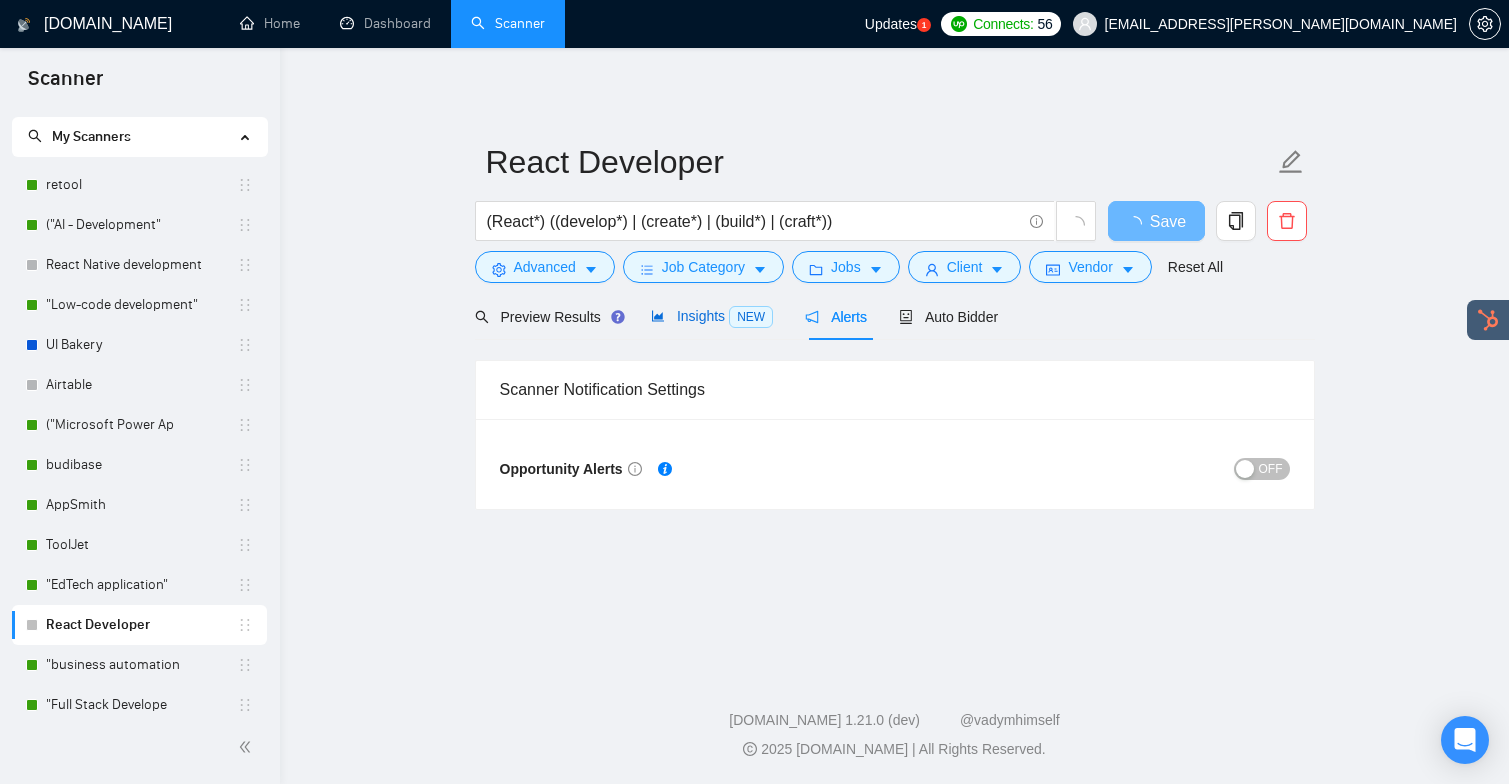 click on "Insights NEW" at bounding box center (712, 316) 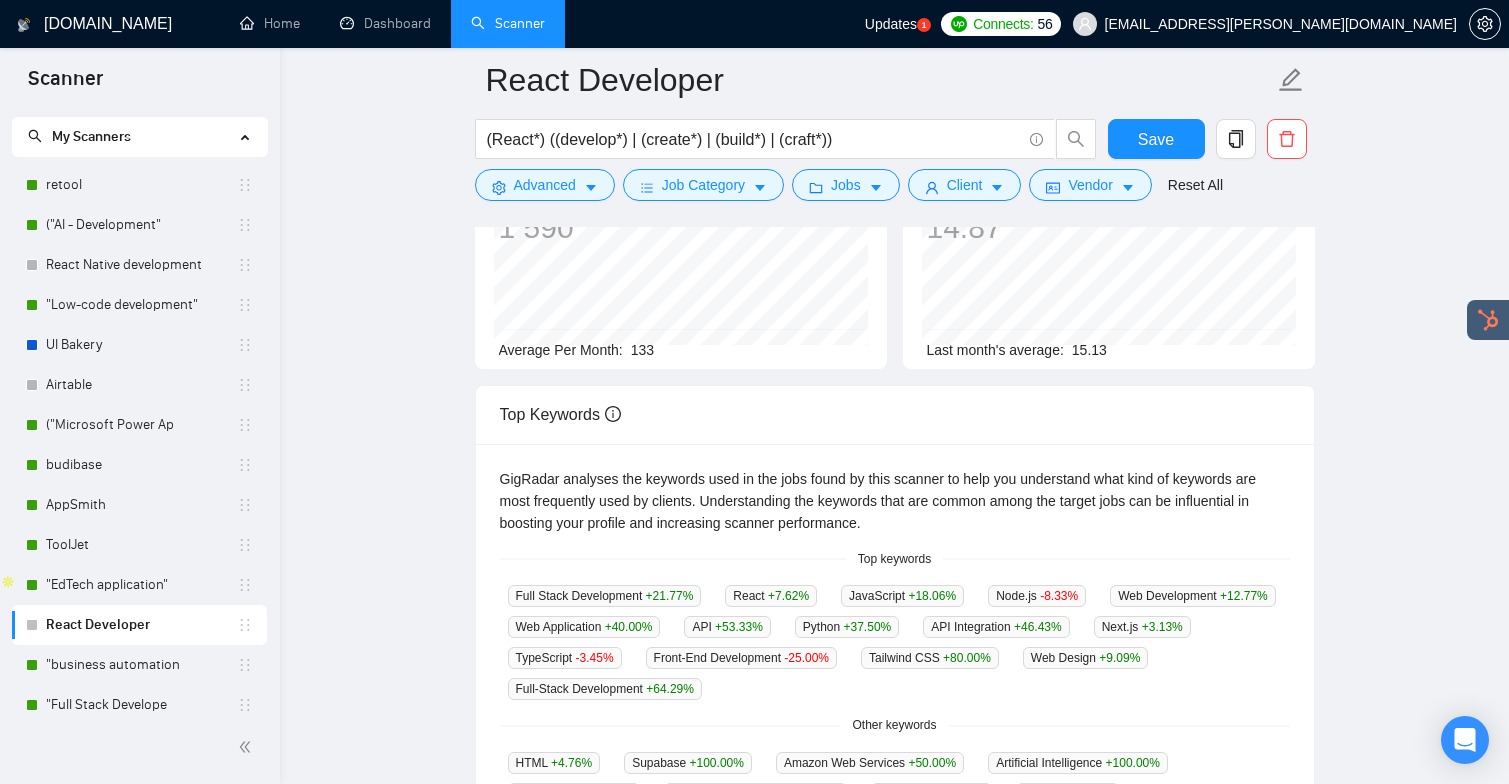 scroll, scrollTop: 254, scrollLeft: 0, axis: vertical 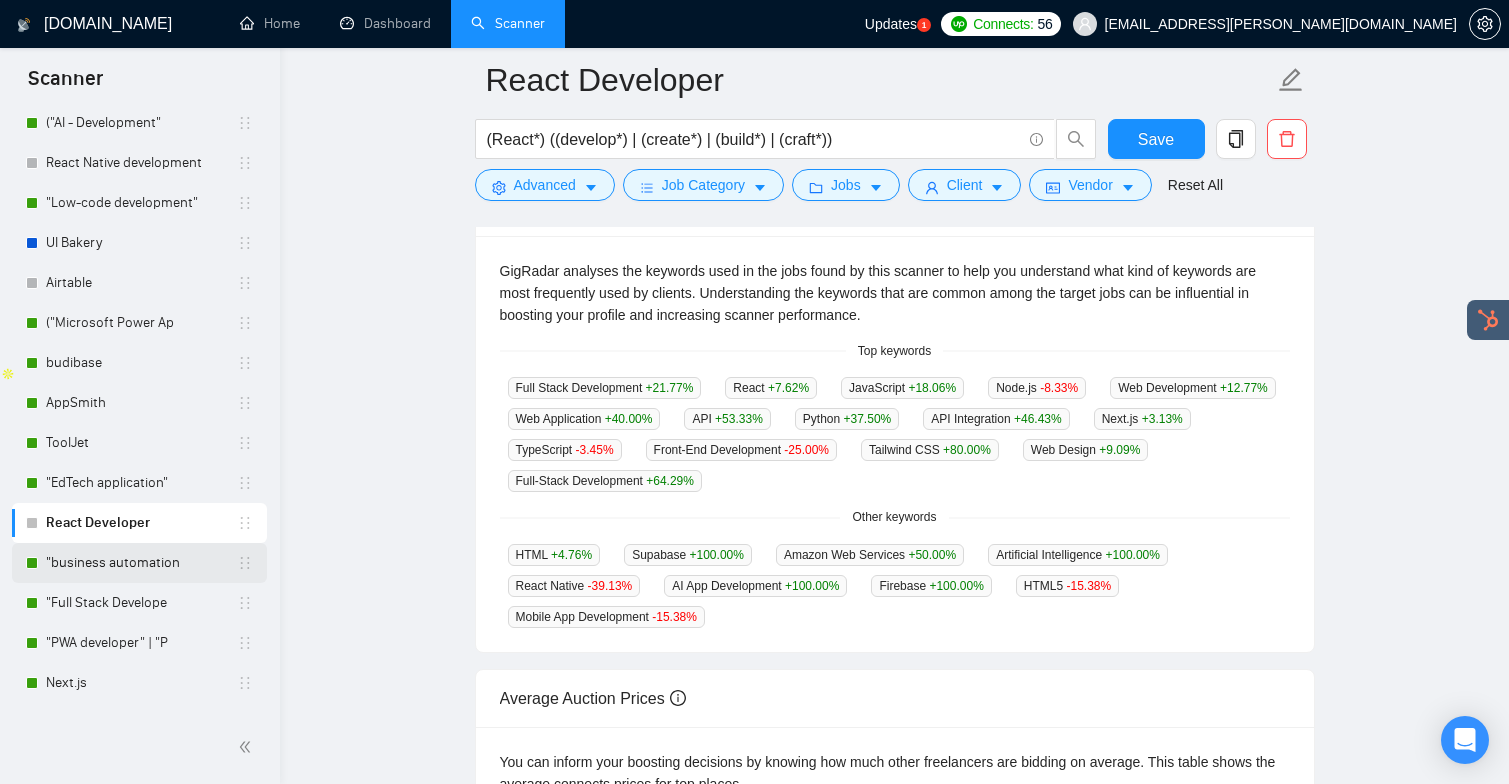 click on ""business automation" at bounding box center [141, 563] 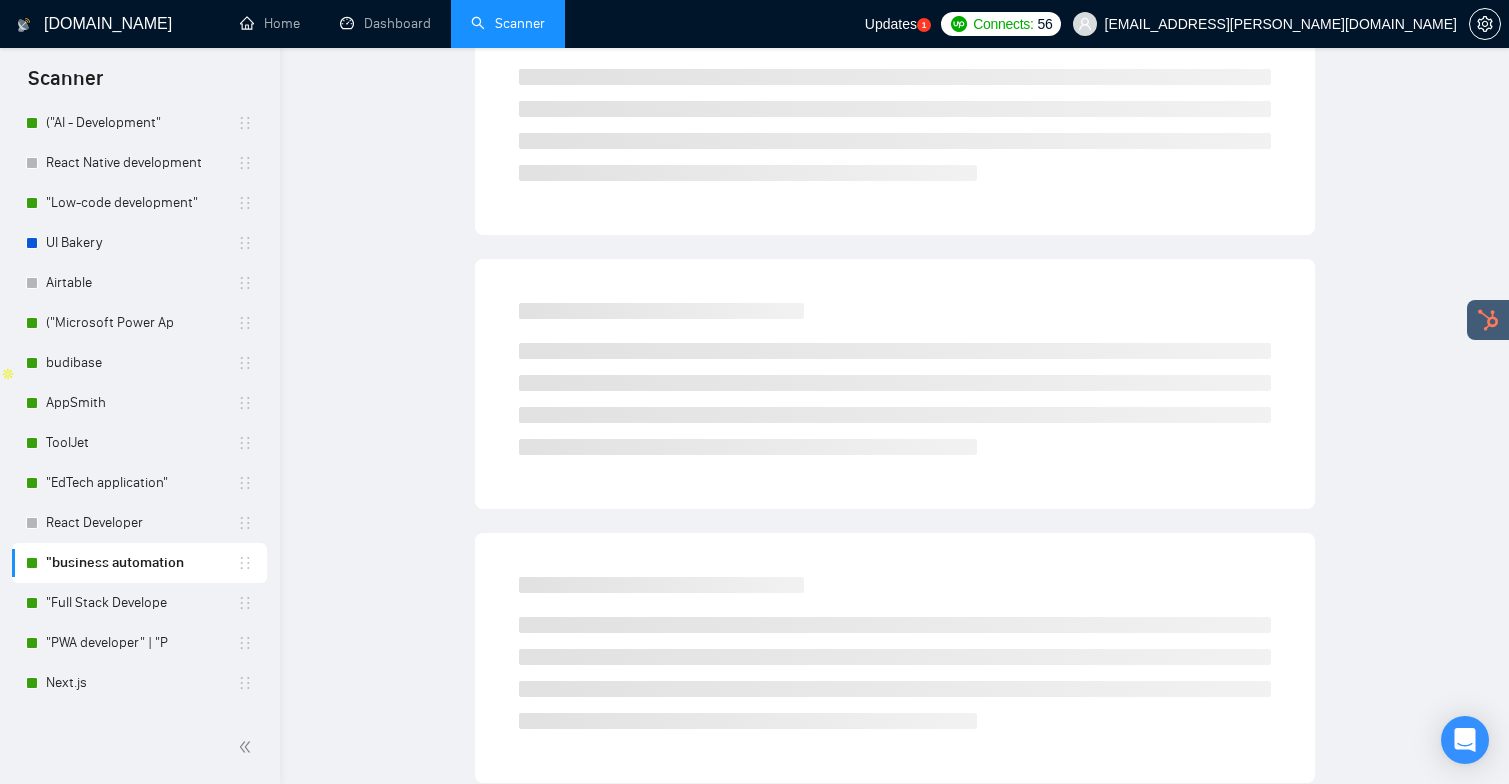 scroll, scrollTop: 0, scrollLeft: 0, axis: both 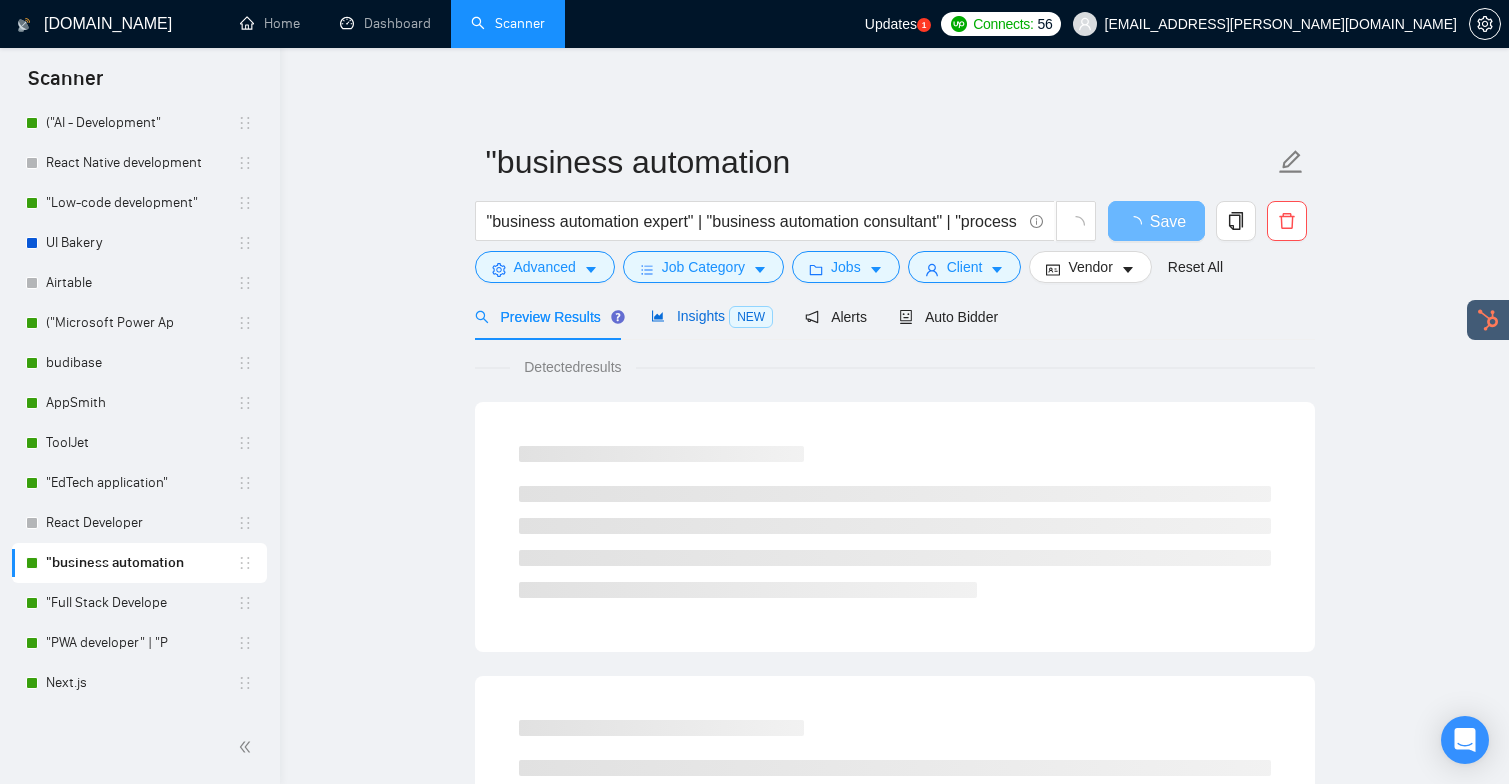 click on "Insights NEW" at bounding box center [712, 316] 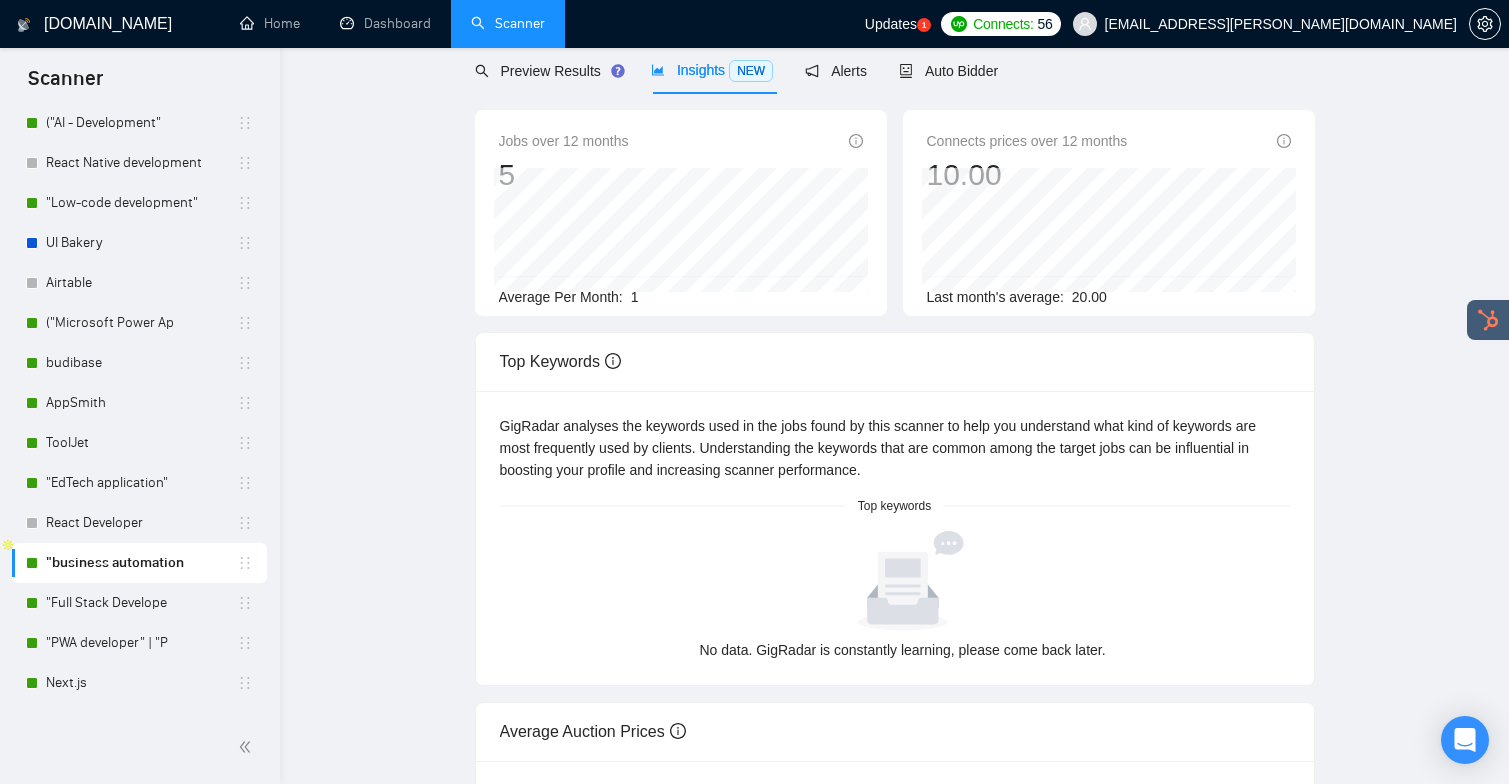 scroll, scrollTop: 359, scrollLeft: 0, axis: vertical 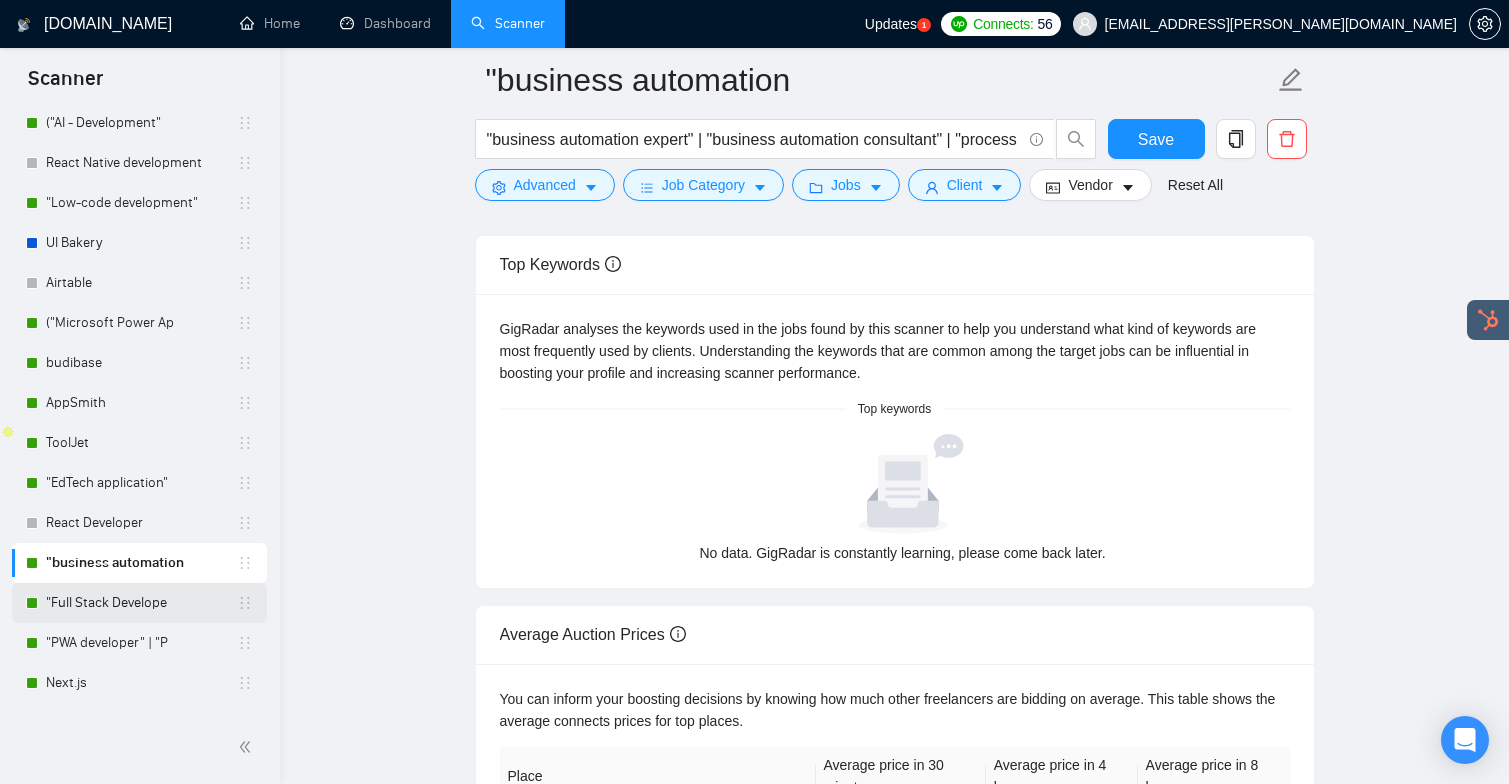 click on ""Full Stack Develope" at bounding box center [141, 603] 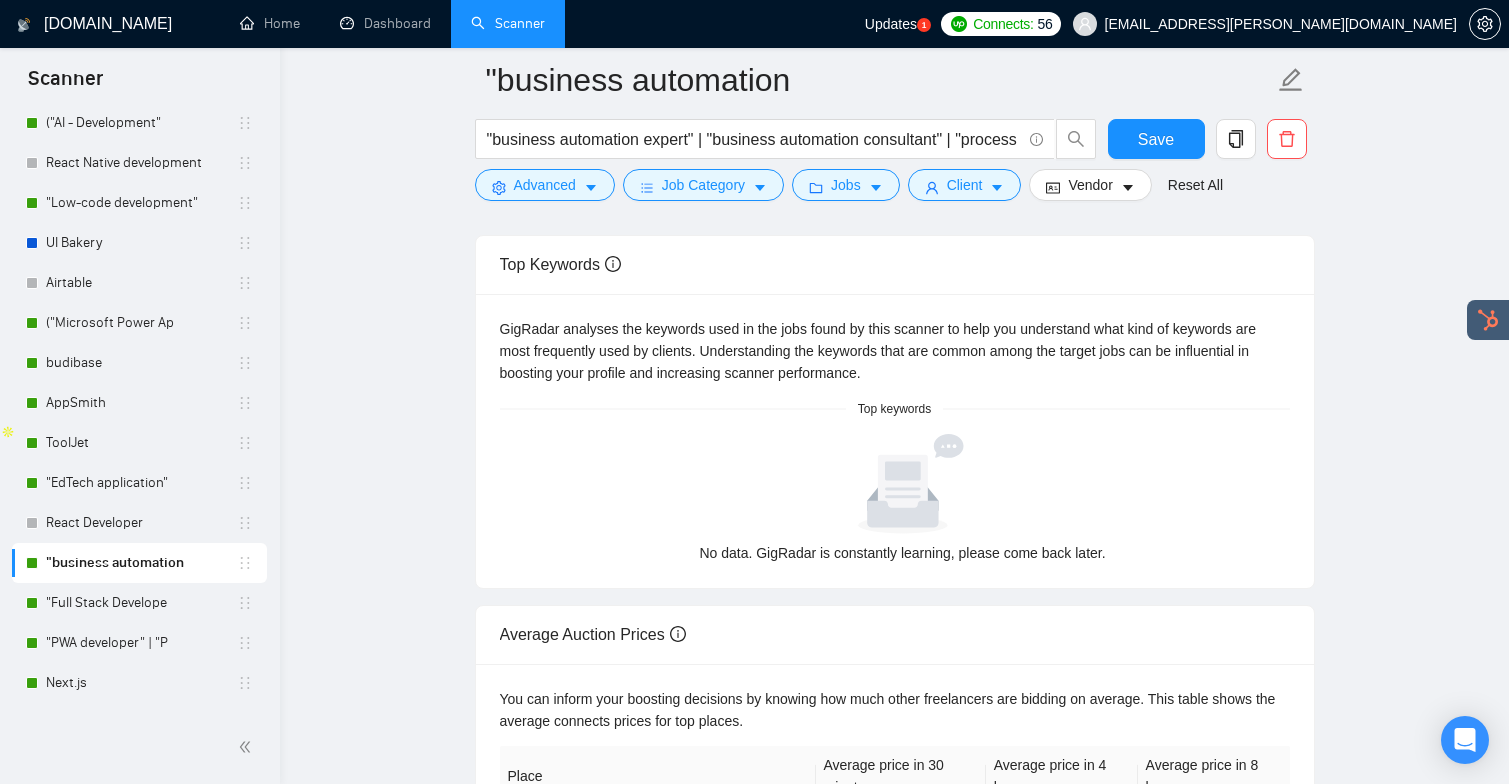 scroll, scrollTop: 0, scrollLeft: 0, axis: both 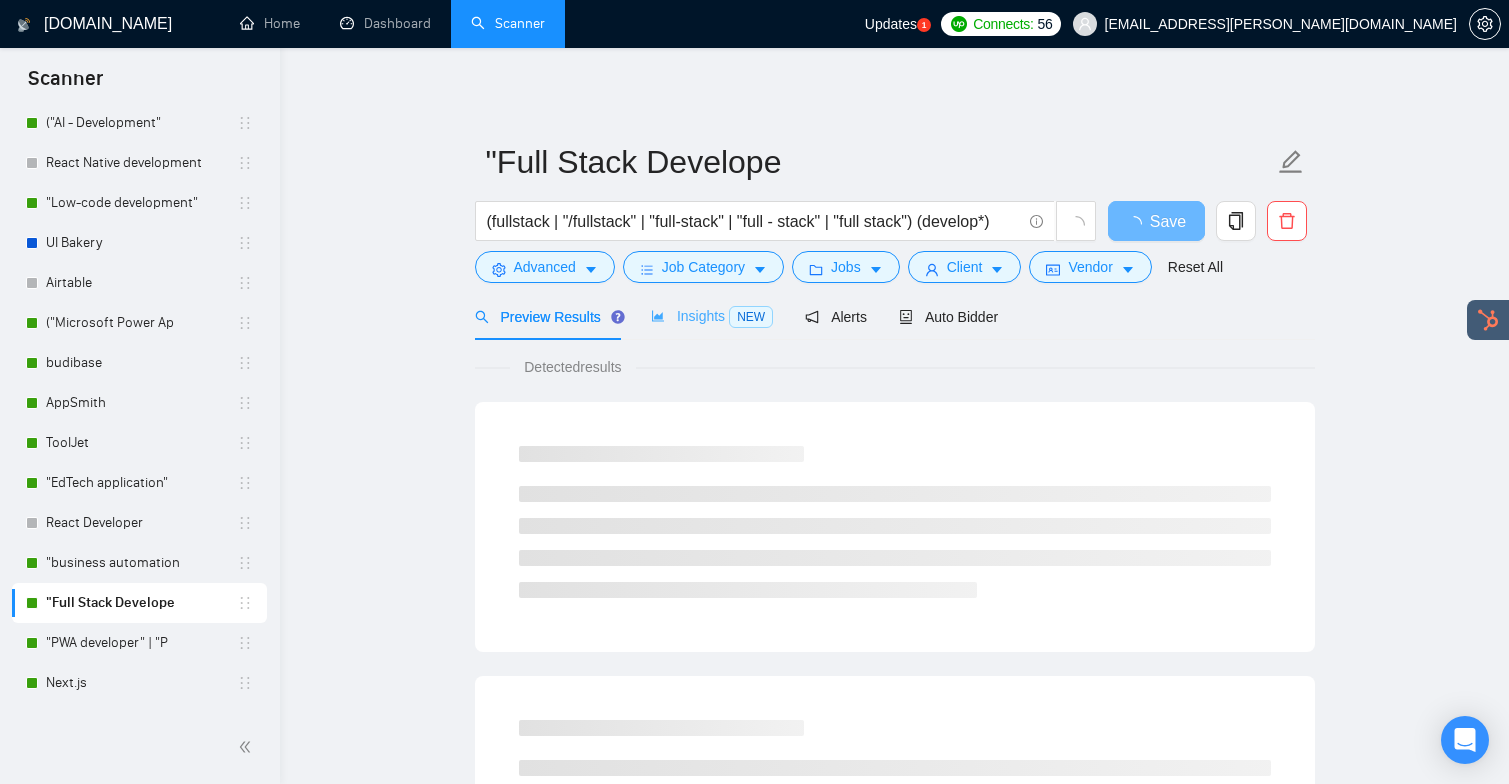 click on "Insights NEW" at bounding box center [712, 316] 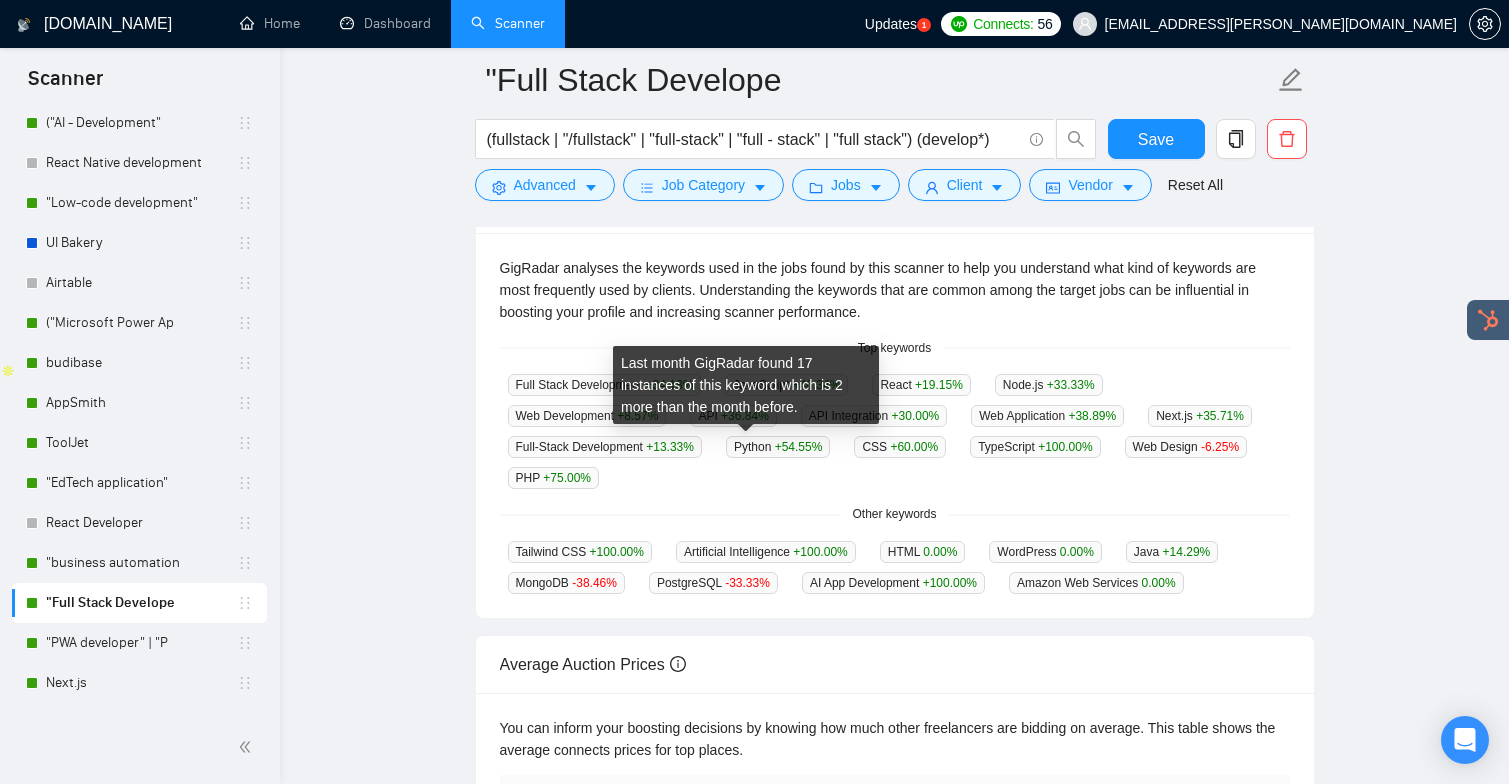 scroll, scrollTop: 422, scrollLeft: 0, axis: vertical 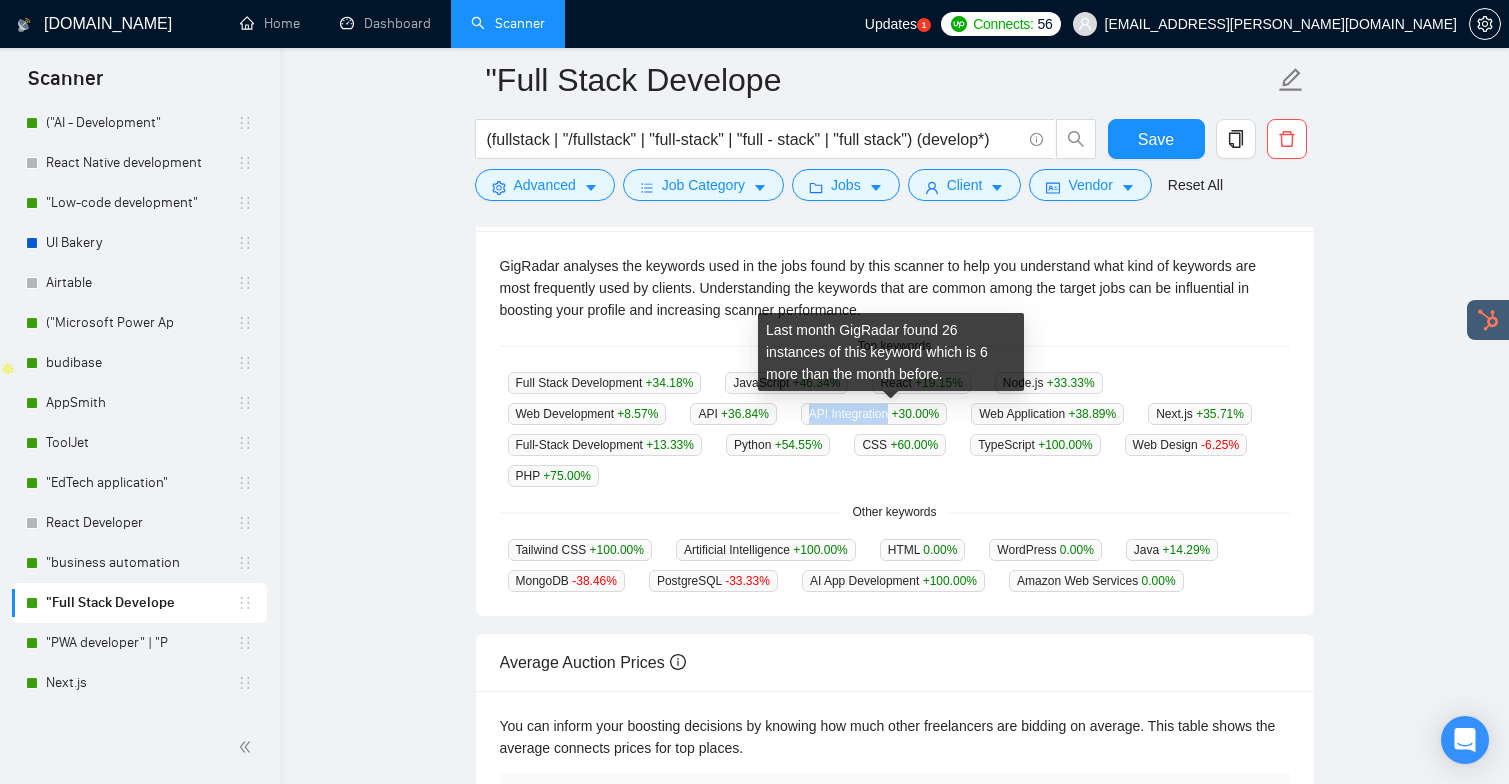 drag, startPoint x: 822, startPoint y: 413, endPoint x: 907, endPoint y: 416, distance: 85.052925 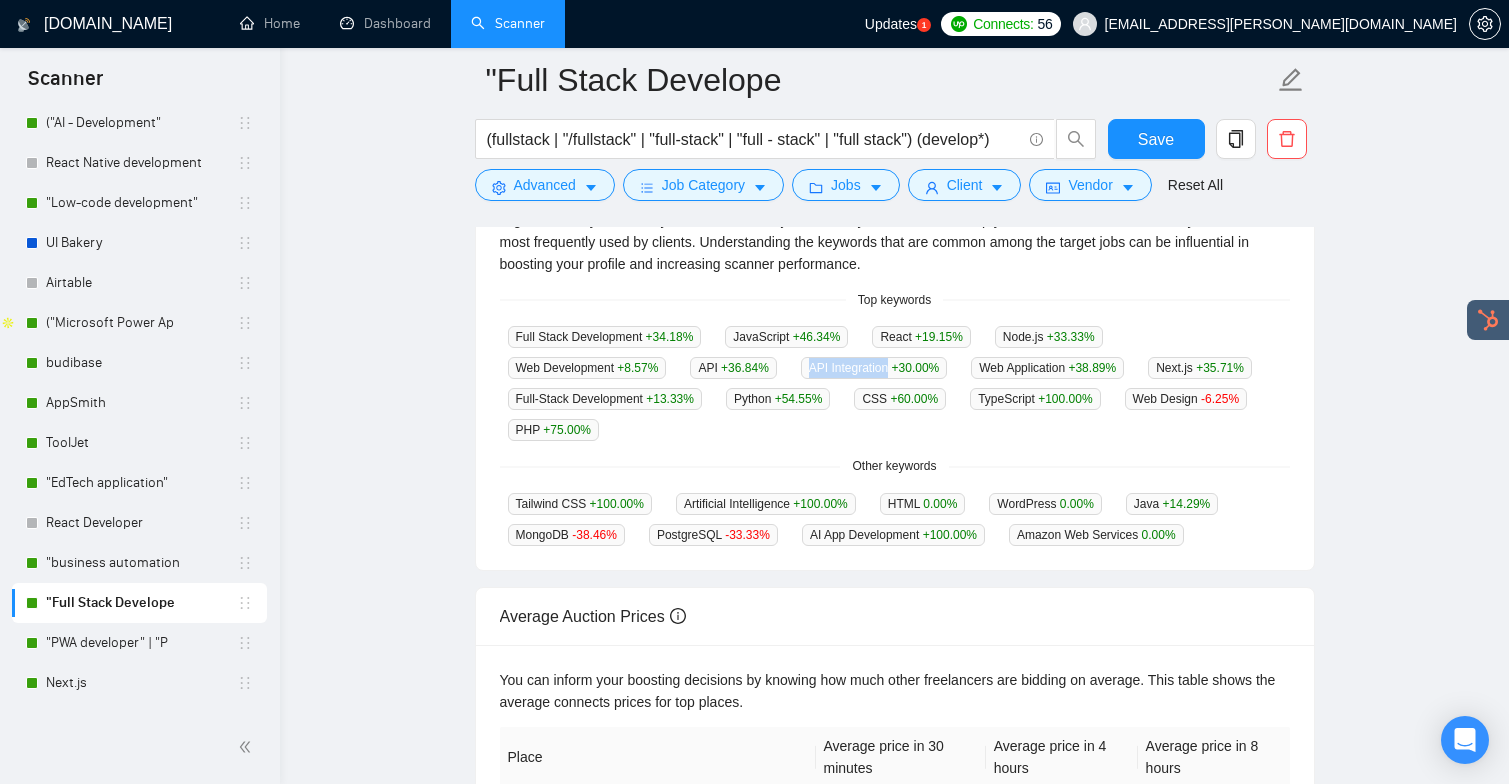scroll, scrollTop: 471, scrollLeft: 0, axis: vertical 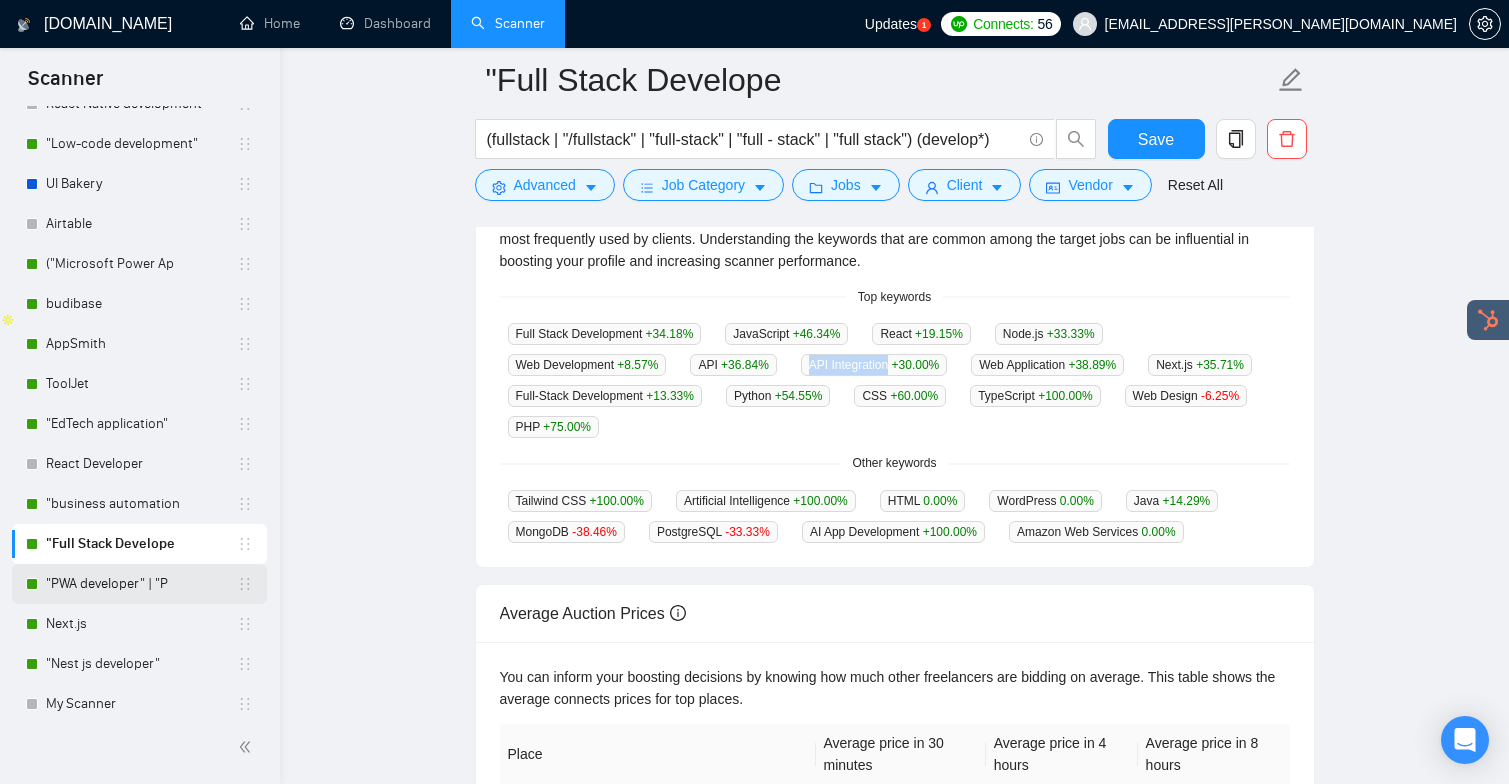 click on ""PWA developer" | "P" at bounding box center (141, 584) 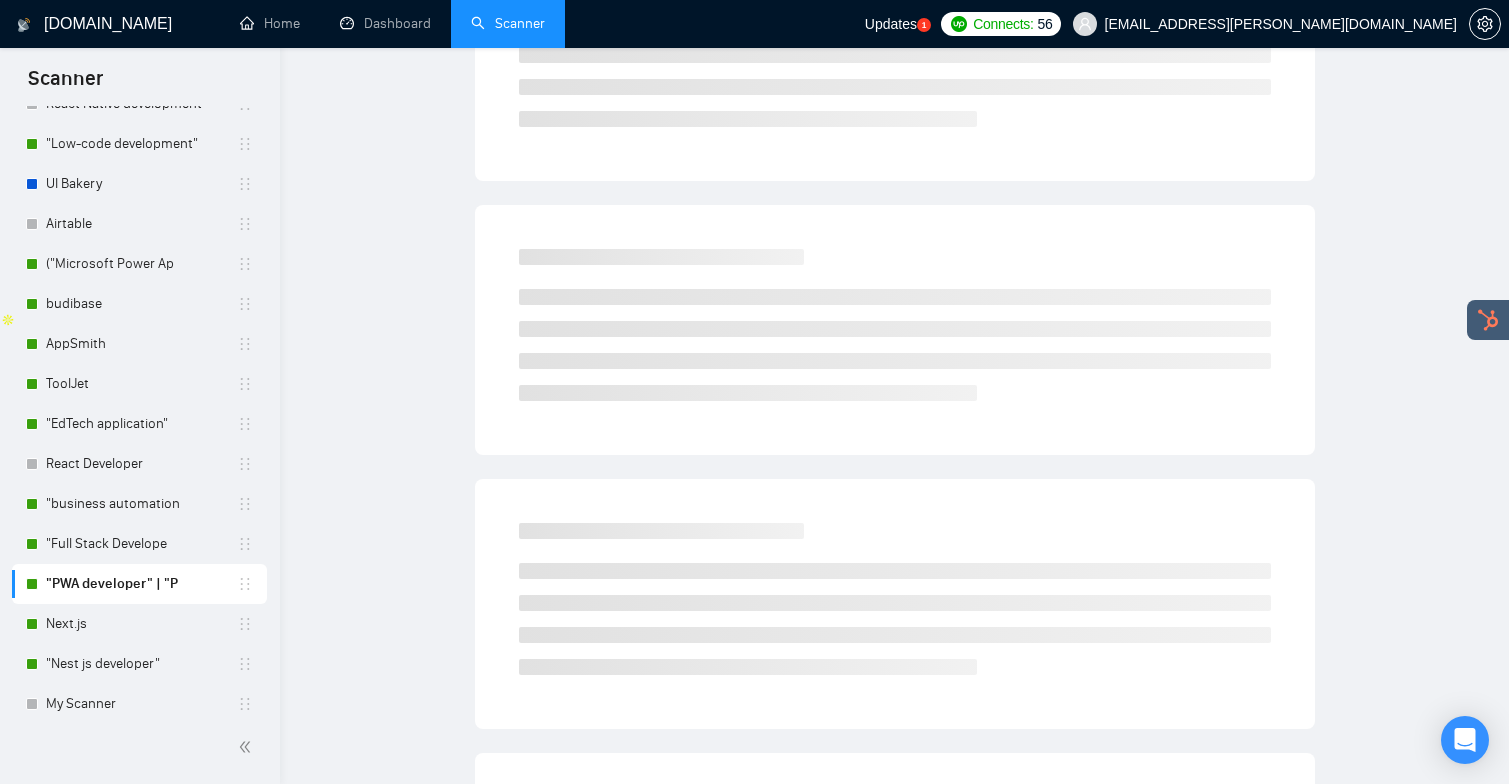 scroll, scrollTop: 0, scrollLeft: 0, axis: both 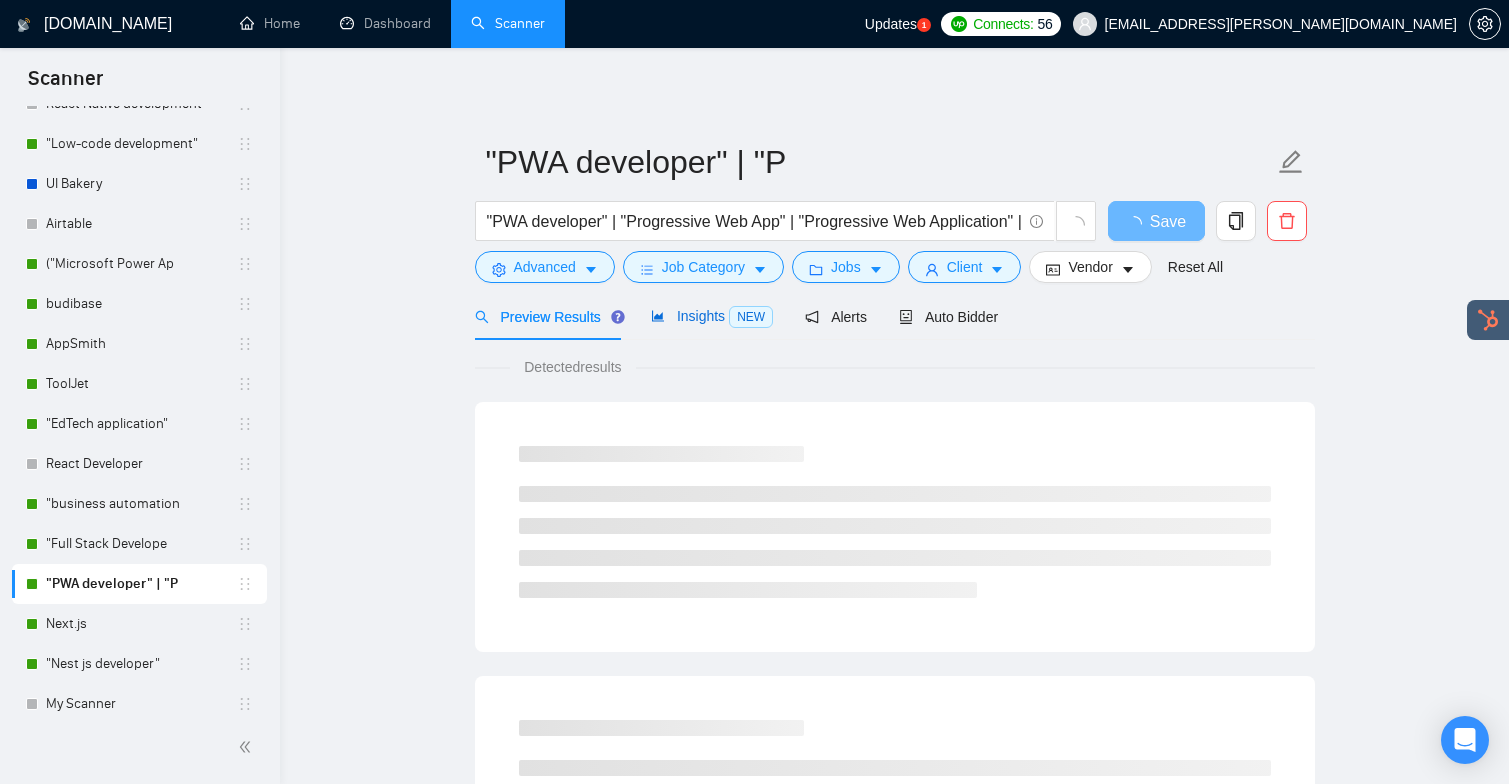 click on "Insights NEW" at bounding box center (712, 316) 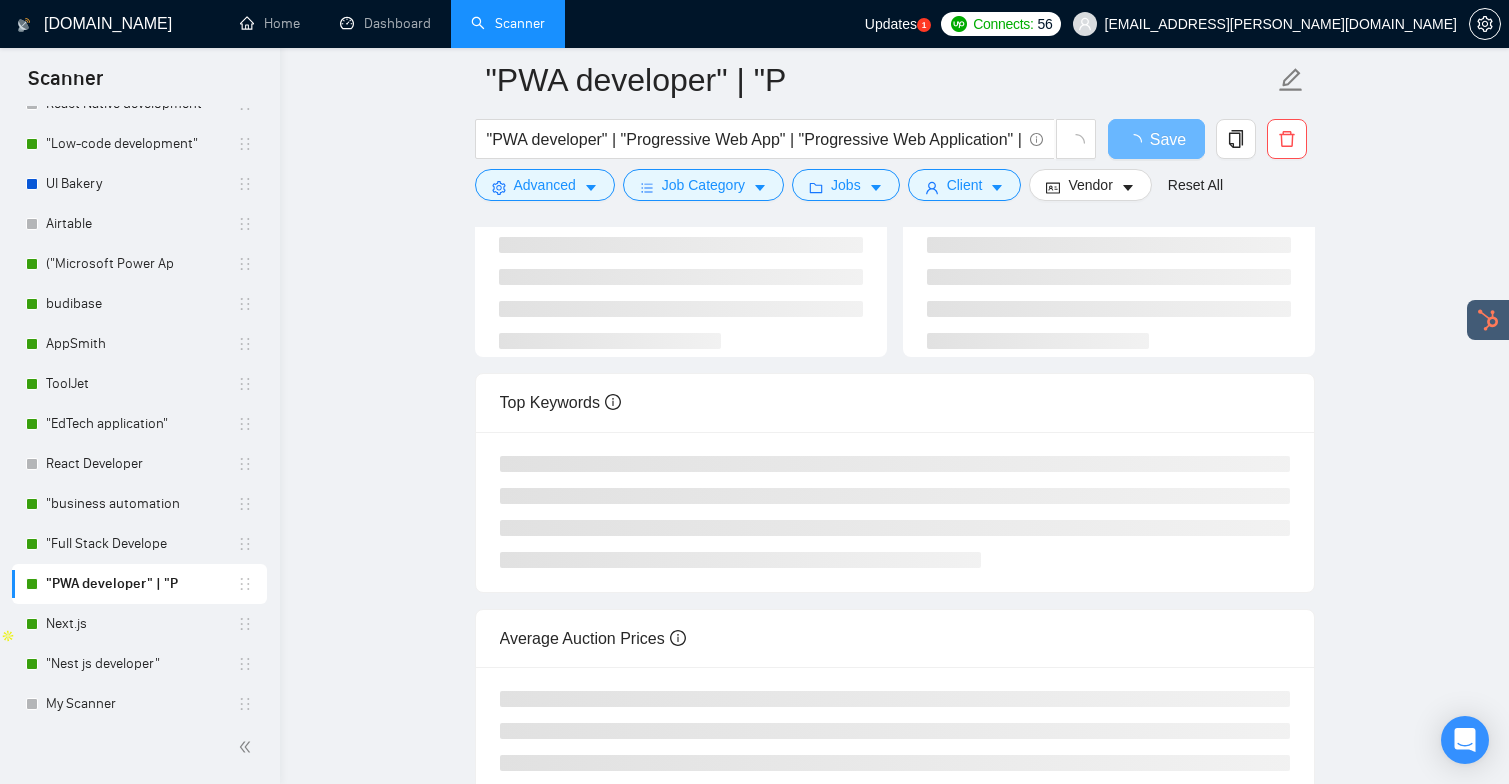 scroll, scrollTop: 164, scrollLeft: 0, axis: vertical 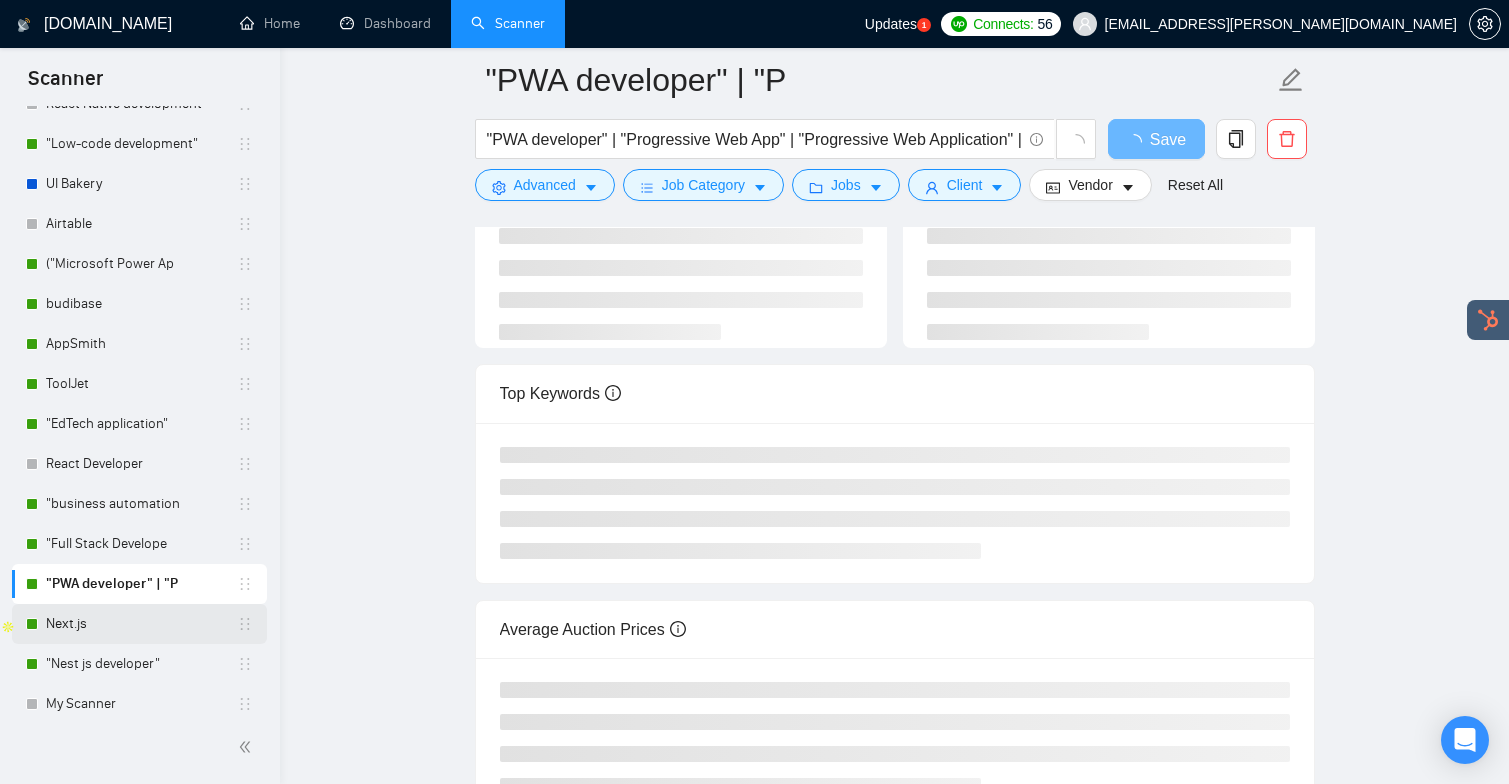 click on "Next.js" at bounding box center (141, 624) 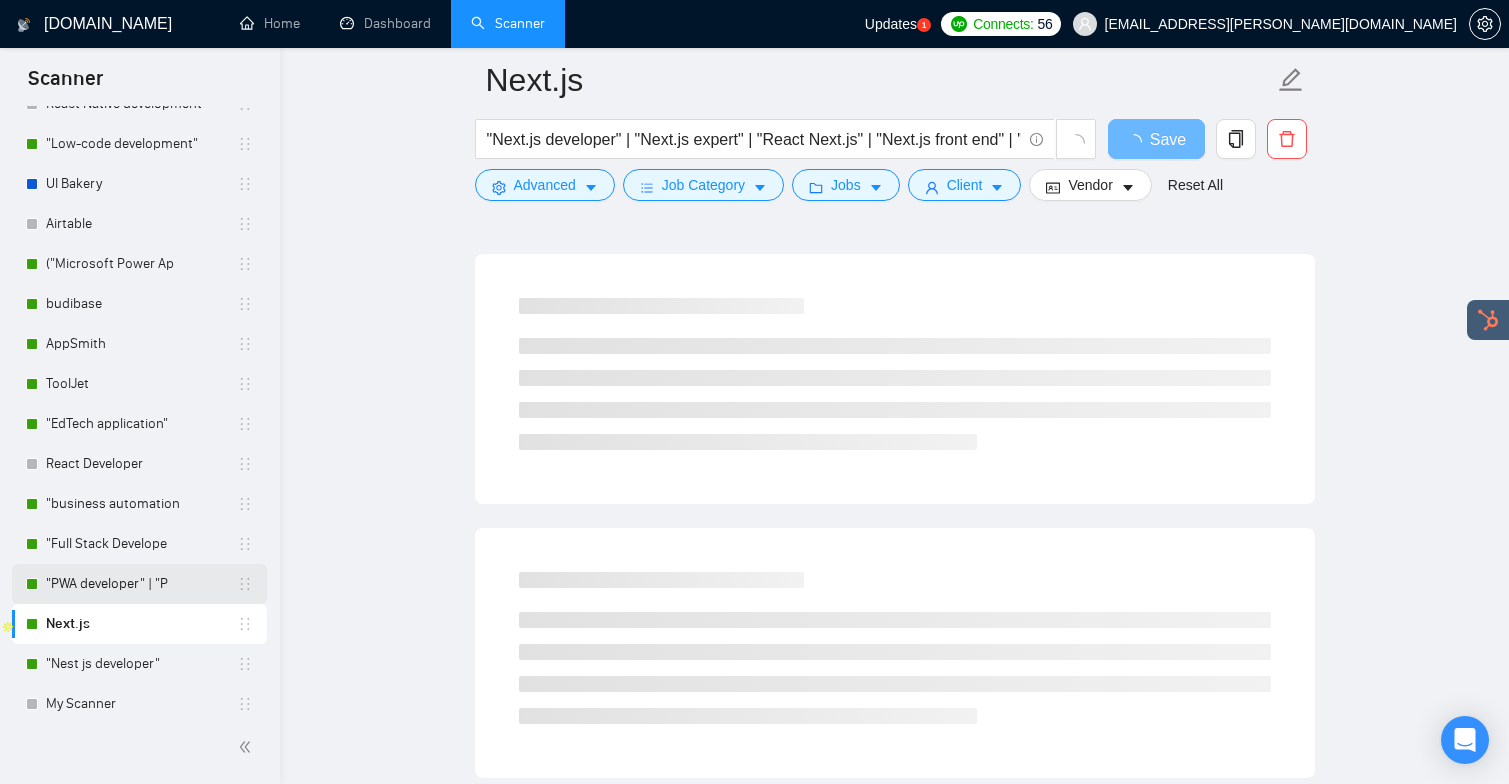 click on ""PWA developer" | "P" at bounding box center (141, 584) 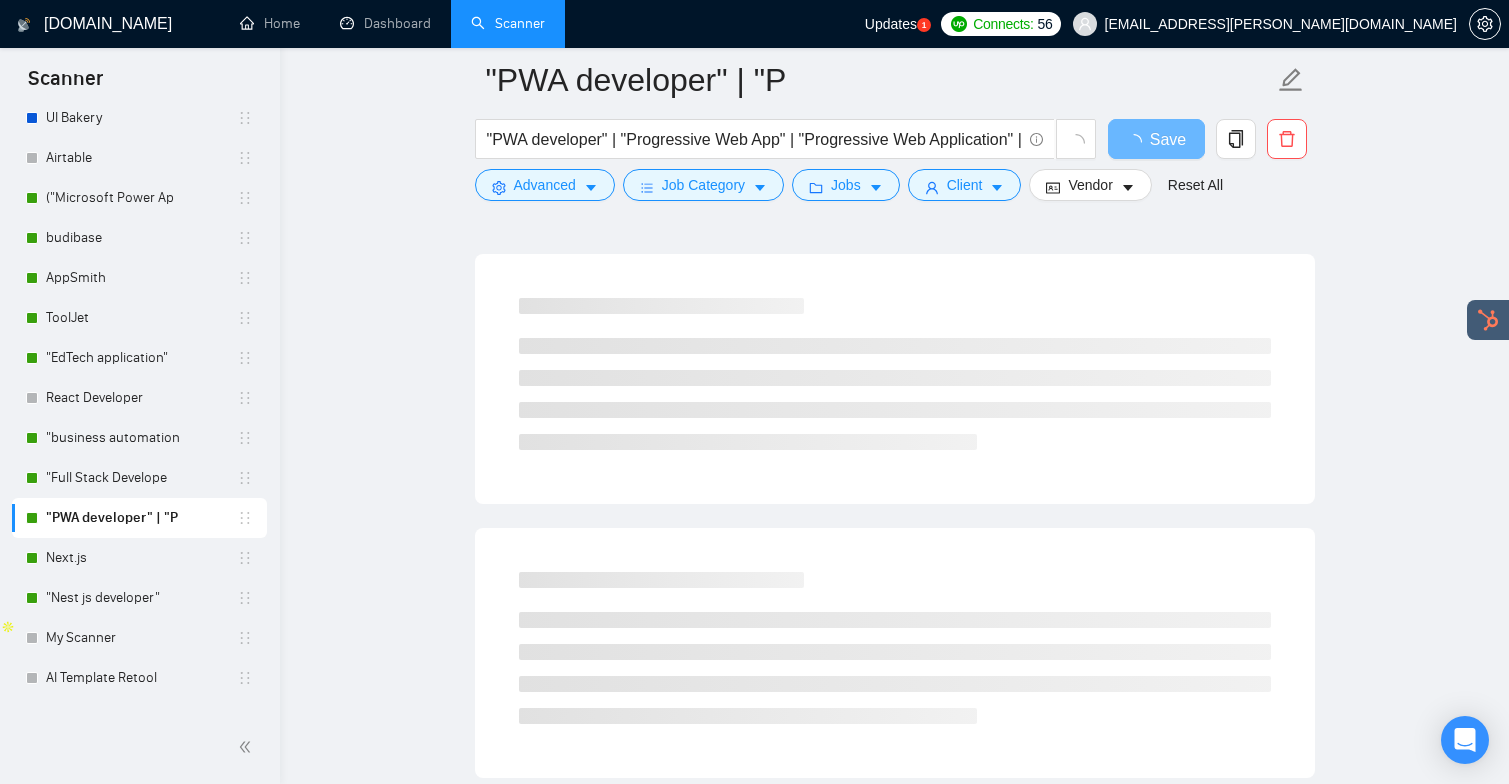 scroll, scrollTop: 263, scrollLeft: 0, axis: vertical 